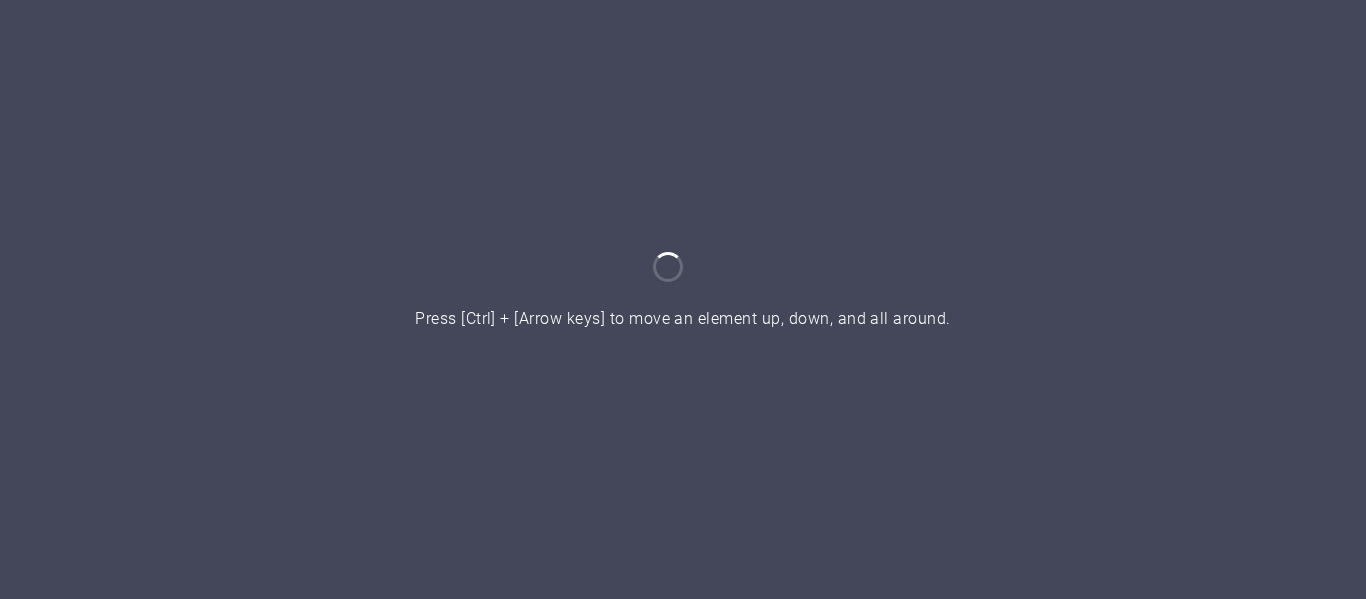 scroll, scrollTop: 0, scrollLeft: 0, axis: both 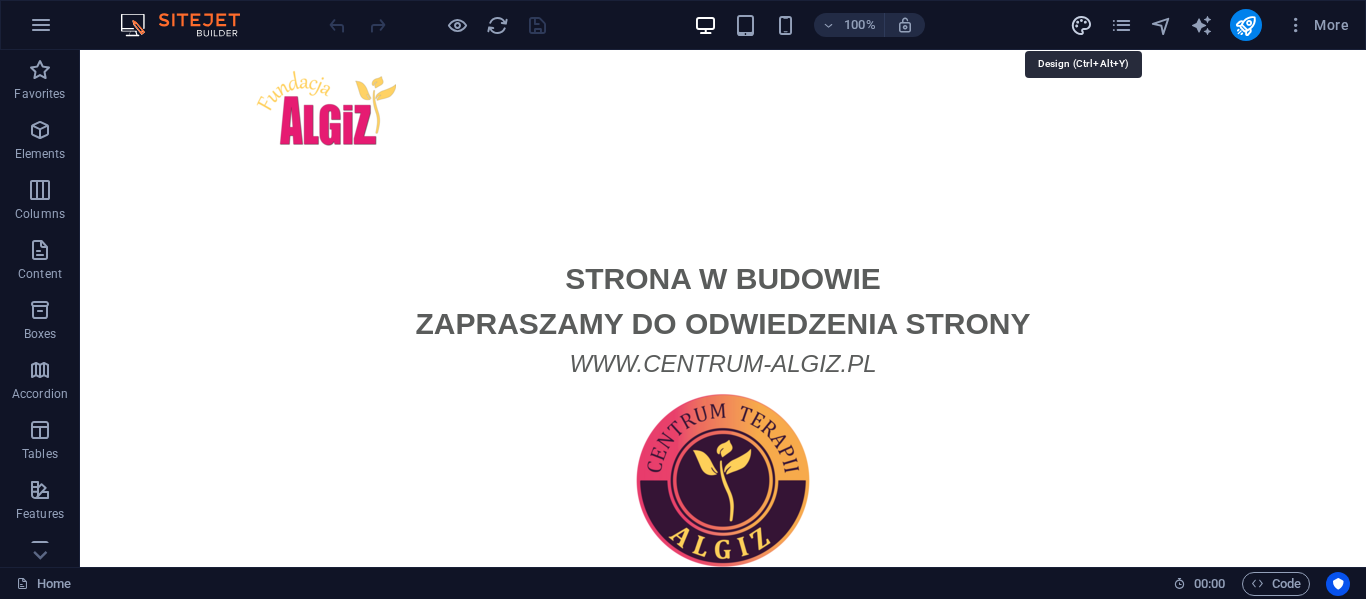 click at bounding box center (1081, 25) 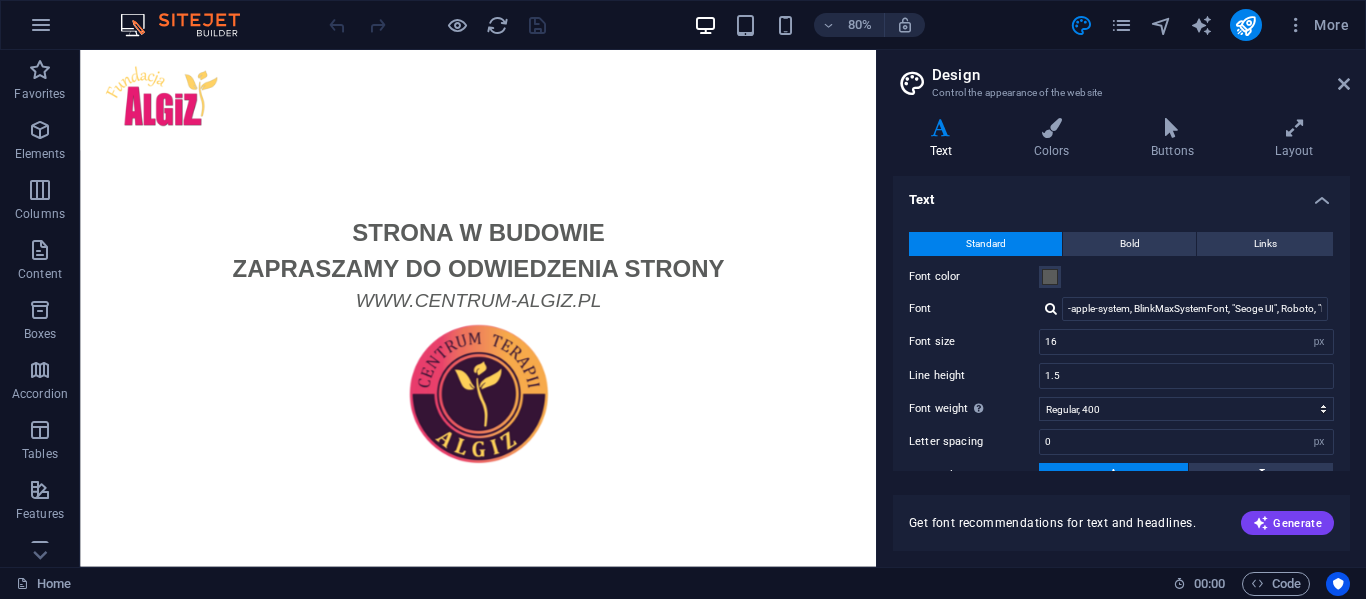 click on "Variants  Text  Colors  Buttons  Layout Text Standard Bold Links Font color Font -apple-system, BlinkMaxSystemFont, "Seoge UI", Roboto, "Helvetica Neue", Arial, sans-serif Font size 16 rem px Line height 1.5 Font weight To display the font weight correctly, it may need to be enabled.  Manage Fonts Thin, 100 Extra-light, 200 Light, 300 Regular, 400 Medium, 500 Semi-bold, 600 Bold, 700 Extra-bold, 800 Black, 900 Letter spacing 0 rem px Font style Text transform Tt TT tt Text align Font weight To display the font weight correctly, it may need to be enabled.  Manage Fonts Thin, 100 Extra-light, 200 Light, 300 Regular, 400 Medium, 500 Semi-bold, 600 Bold, 700 Extra-bold, 800 Black, 900 Default Hover / Active Font color Font color Decoration None Decoration None Transition duration 0.3 s Transition function Ease Ease In Ease Out Ease In/Ease Out Linear Headlines All H1 / Textlogo H2 H3 H4 H5 H6 Font color Font -apple-system, BlinkMaxSystemFont, "Seoge UI", Roboto, "Helvetica Neue", Arial, sans-serif Line height 1.5" at bounding box center (1121, 334) 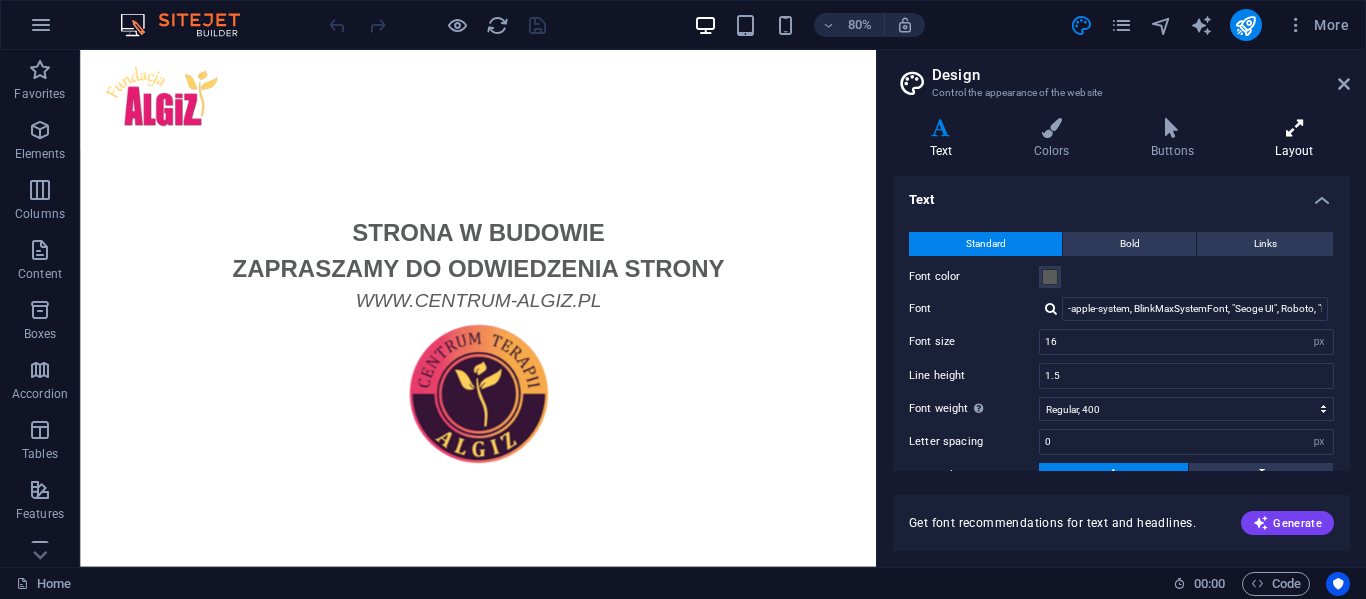 click at bounding box center (1294, 128) 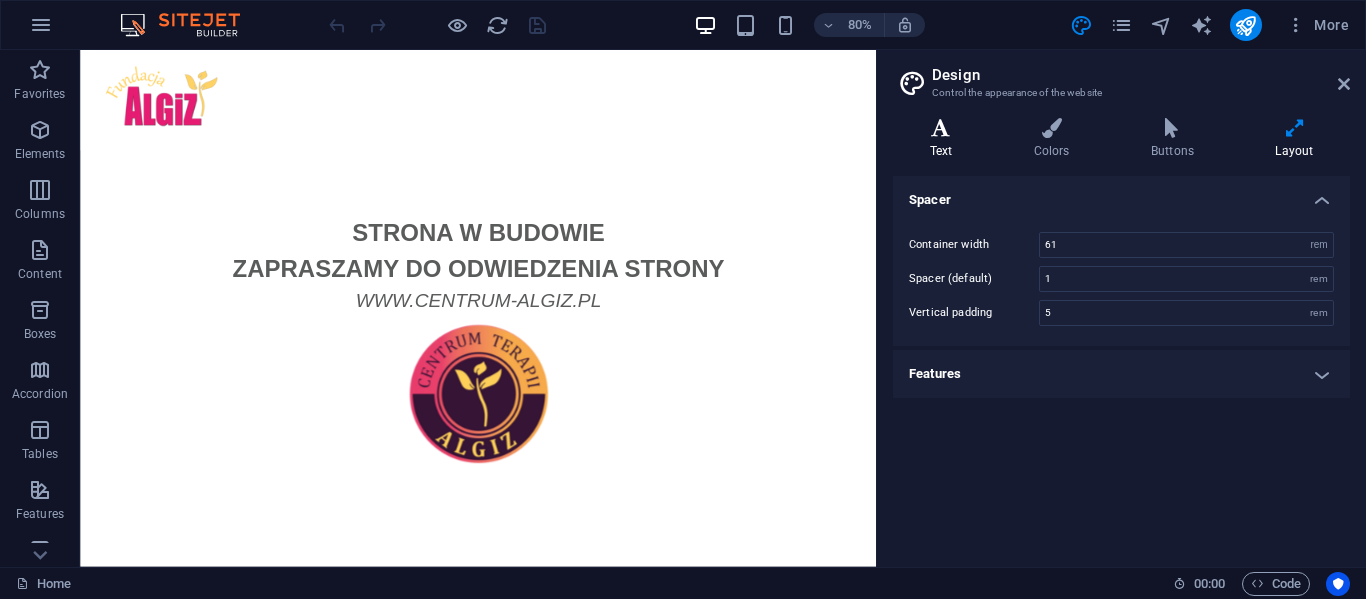 click on "Text" at bounding box center (945, 139) 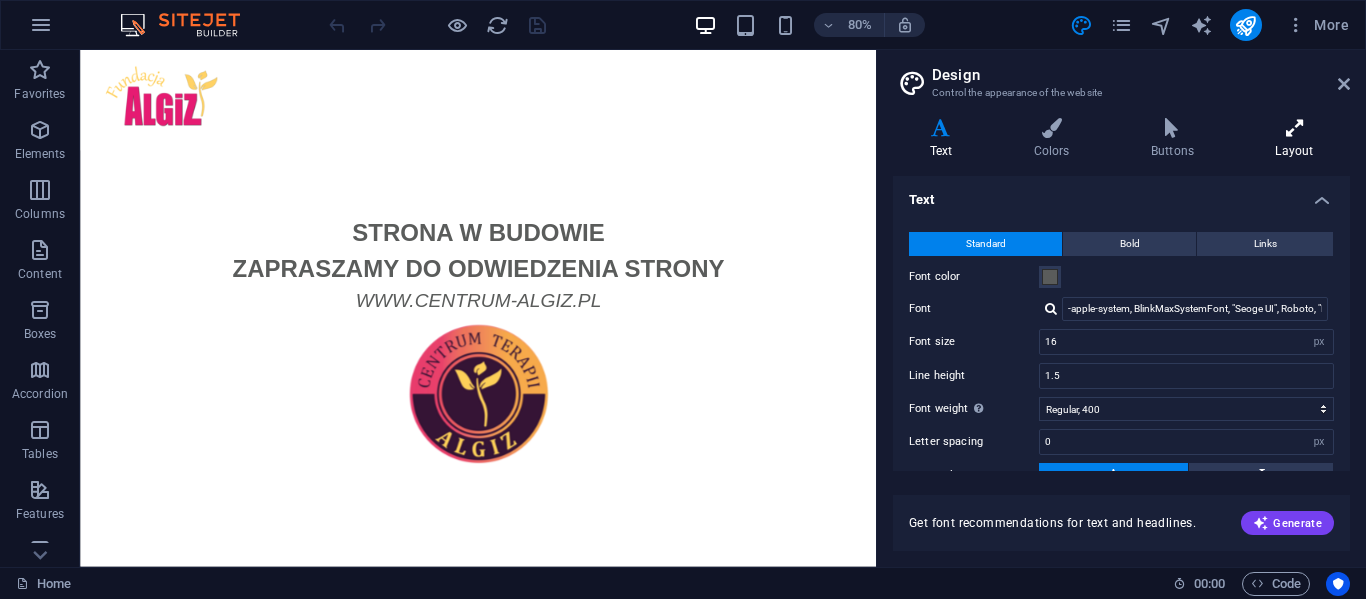 click at bounding box center (1294, 128) 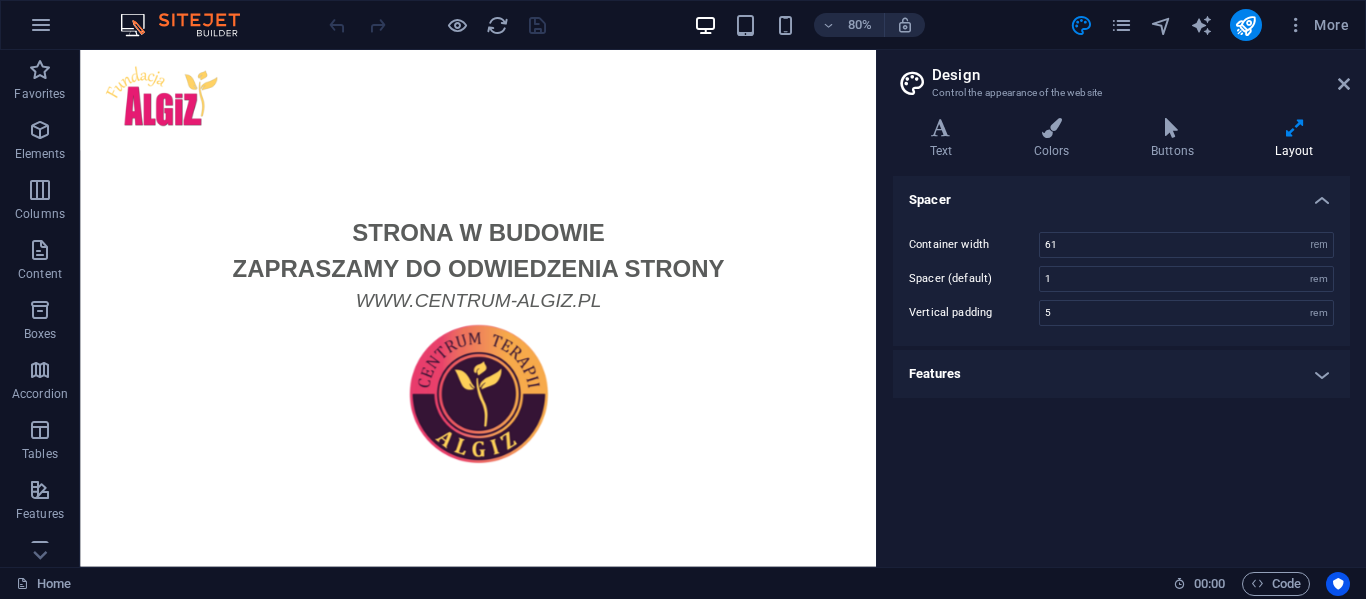click on "Features" at bounding box center (1121, 374) 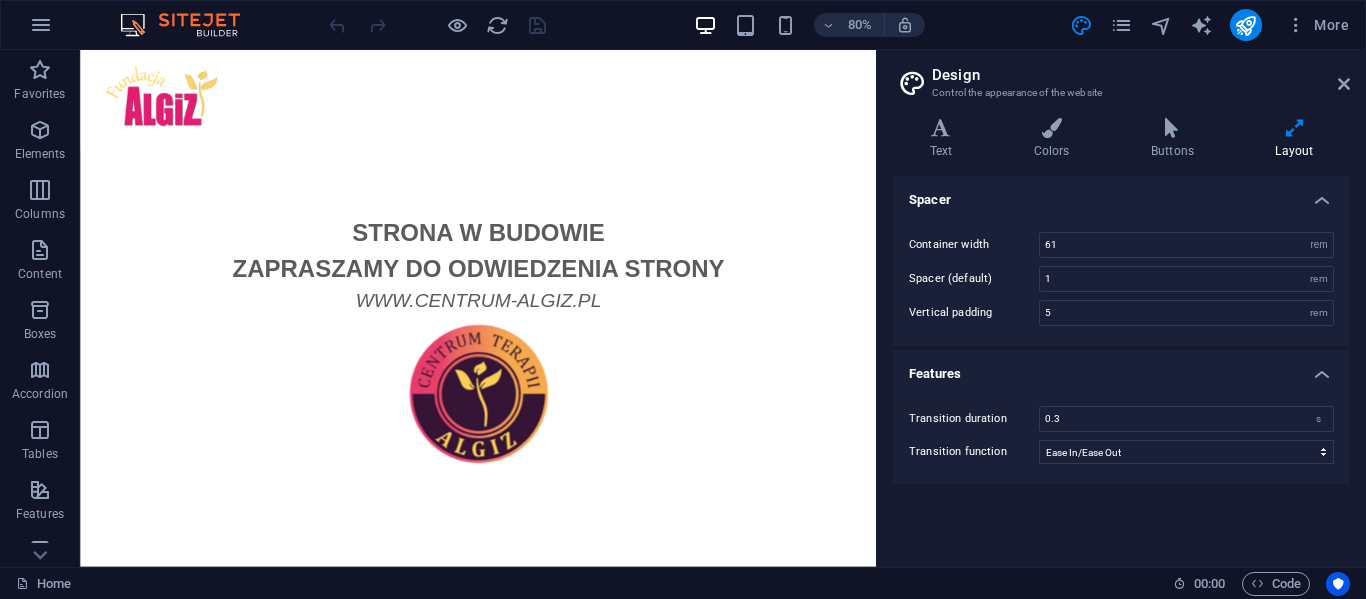 click on "Features" at bounding box center [1121, 368] 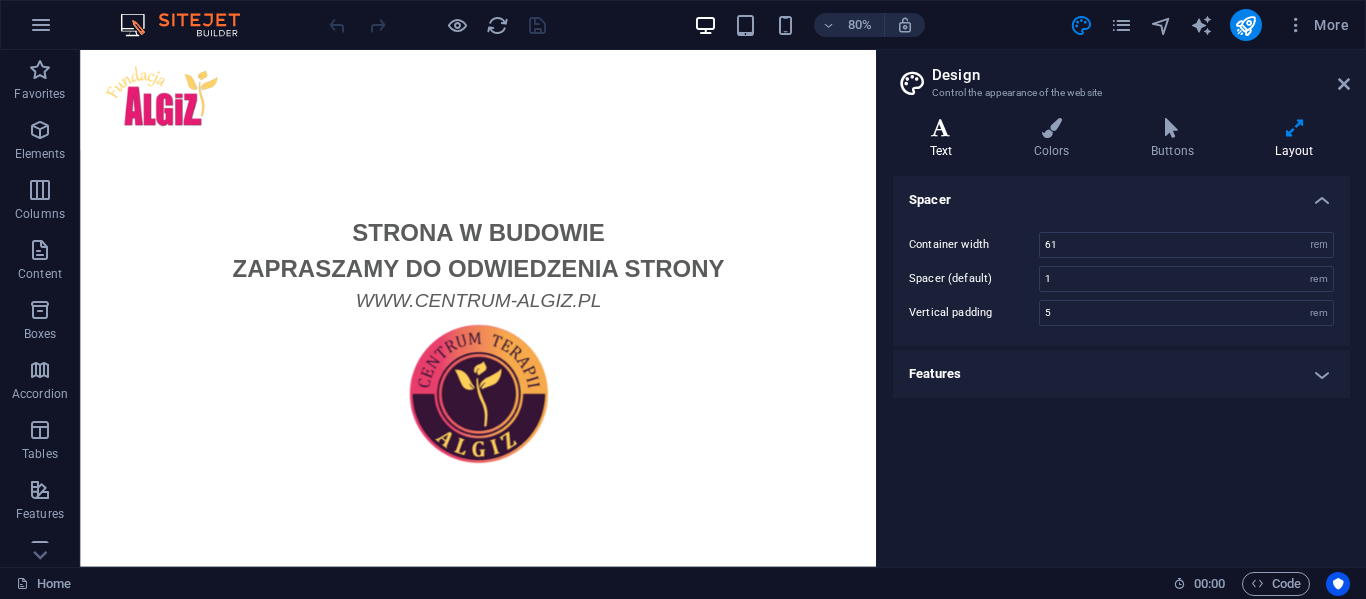 click on "Text" at bounding box center (945, 139) 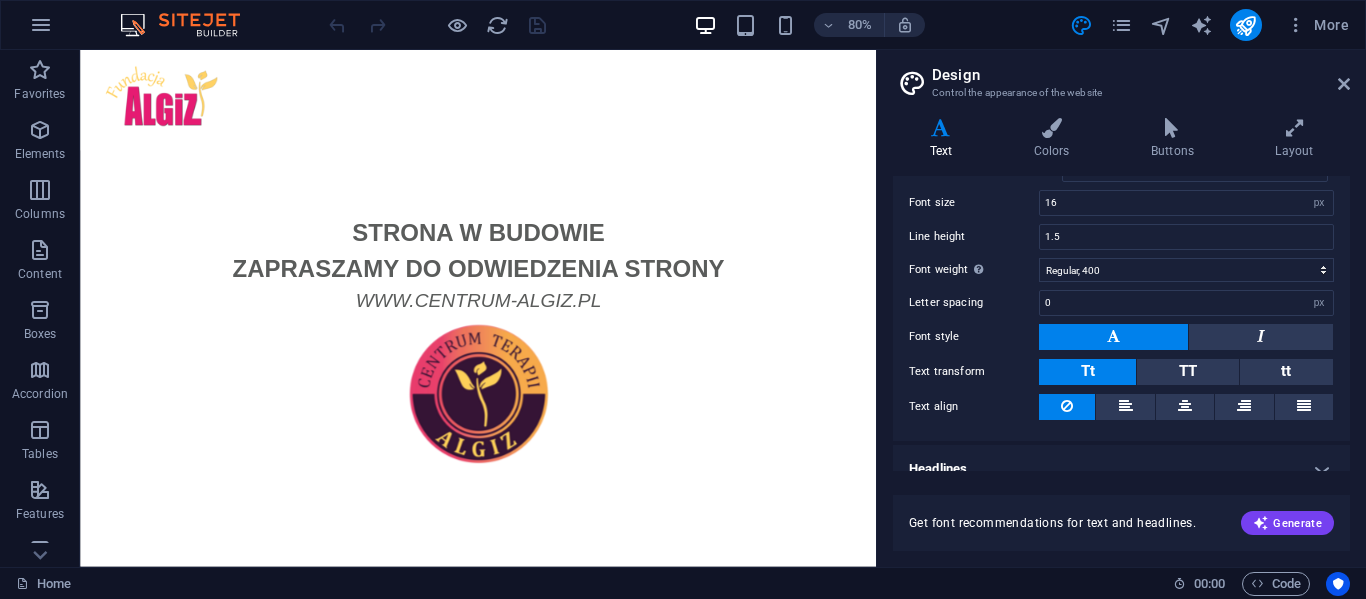 scroll, scrollTop: 161, scrollLeft: 0, axis: vertical 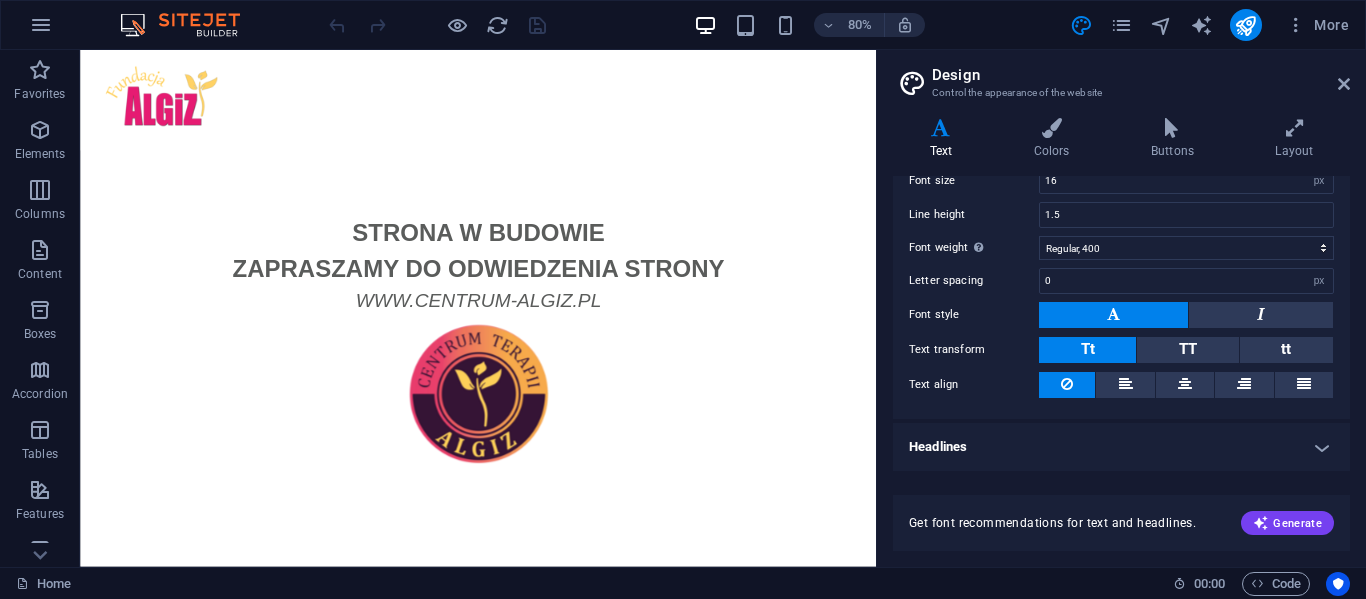click on "Variants  Text  Colors  Buttons  Layout Text Standard Bold Links Font color Font -apple-system, BlinkMaxSystemFont, "Seoge UI", Roboto, "Helvetica Neue", Arial, sans-serif Font size 16 rem px Line height 1.5 Font weight To display the font weight correctly, it may need to be enabled.  Manage Fonts Thin, 100 Extra-light, 200 Light, 300 Regular, 400 Medium, 500 Semi-bold, 600 Bold, 700 Extra-bold, 800 Black, 900 Letter spacing 0 rem px Font style Text transform Tt TT tt Text align Font weight To display the font weight correctly, it may need to be enabled.  Manage Fonts Thin, 100 Extra-light, 200 Light, 300 Regular, 400 Medium, 500 Semi-bold, 600 Bold, 700 Extra-bold, 800 Black, 900 Default Hover / Active Font color Font color Decoration None Decoration None Transition duration 0.3 s Transition function Ease Ease In Ease Out Ease In/Ease Out Linear Headlines All H1 / Textlogo H2 H3 H4 H5 H6 Font color Font -apple-system, BlinkMaxSystemFont, "Seoge UI", Roboto, "Helvetica Neue", Arial, sans-serif Line height 1.5" at bounding box center [1121, 334] 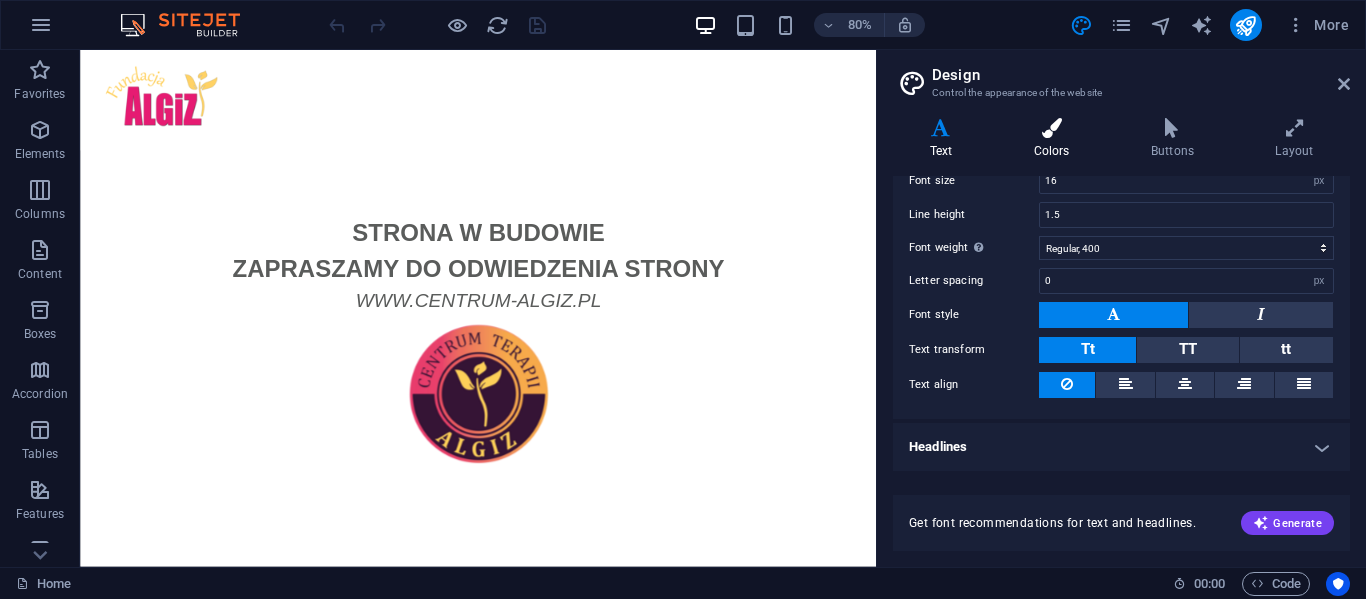 click at bounding box center [1051, 128] 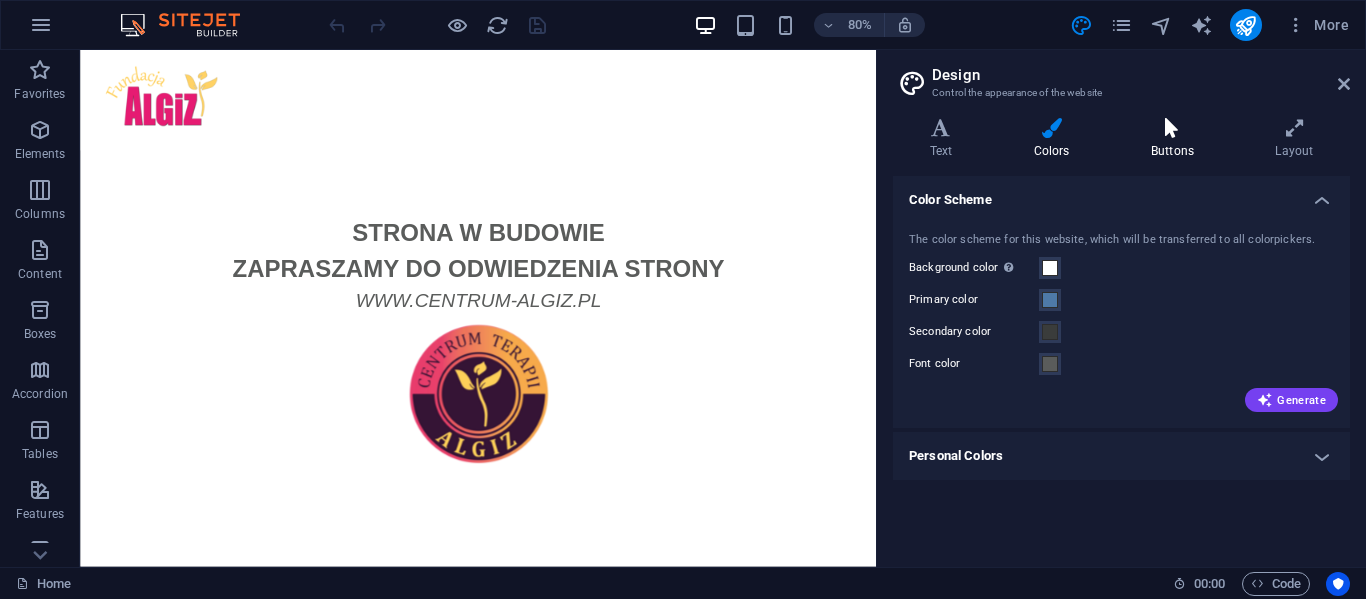 click on "Buttons" at bounding box center (1176, 139) 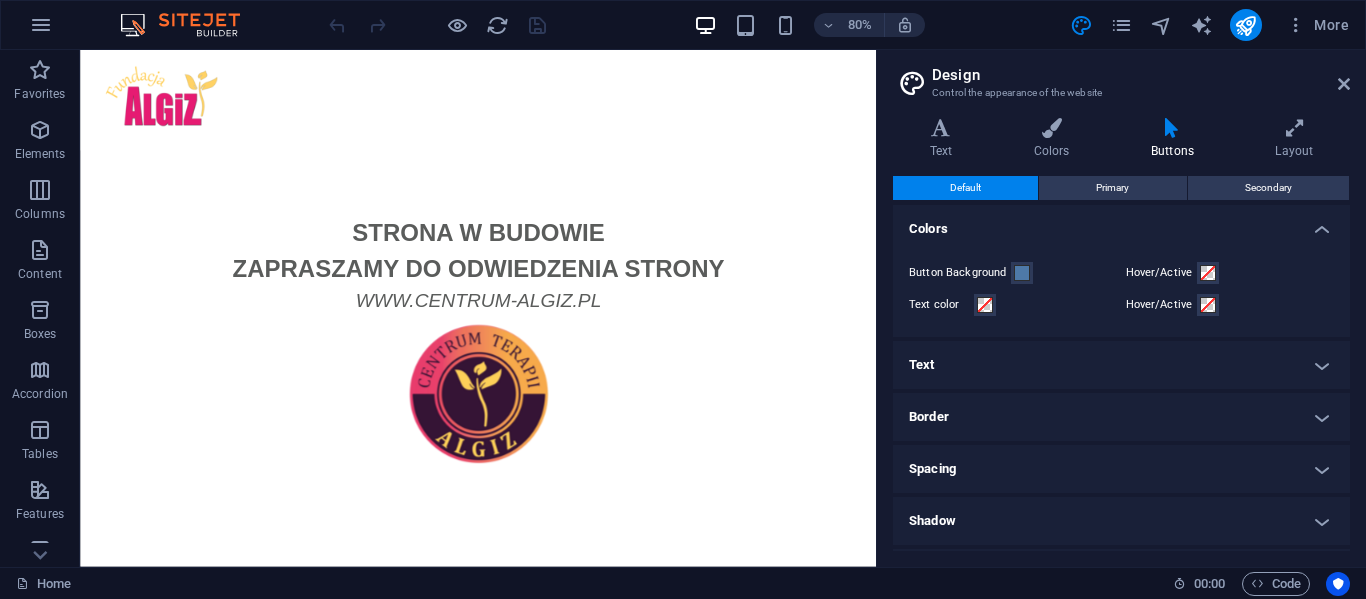 scroll, scrollTop: 98, scrollLeft: 0, axis: vertical 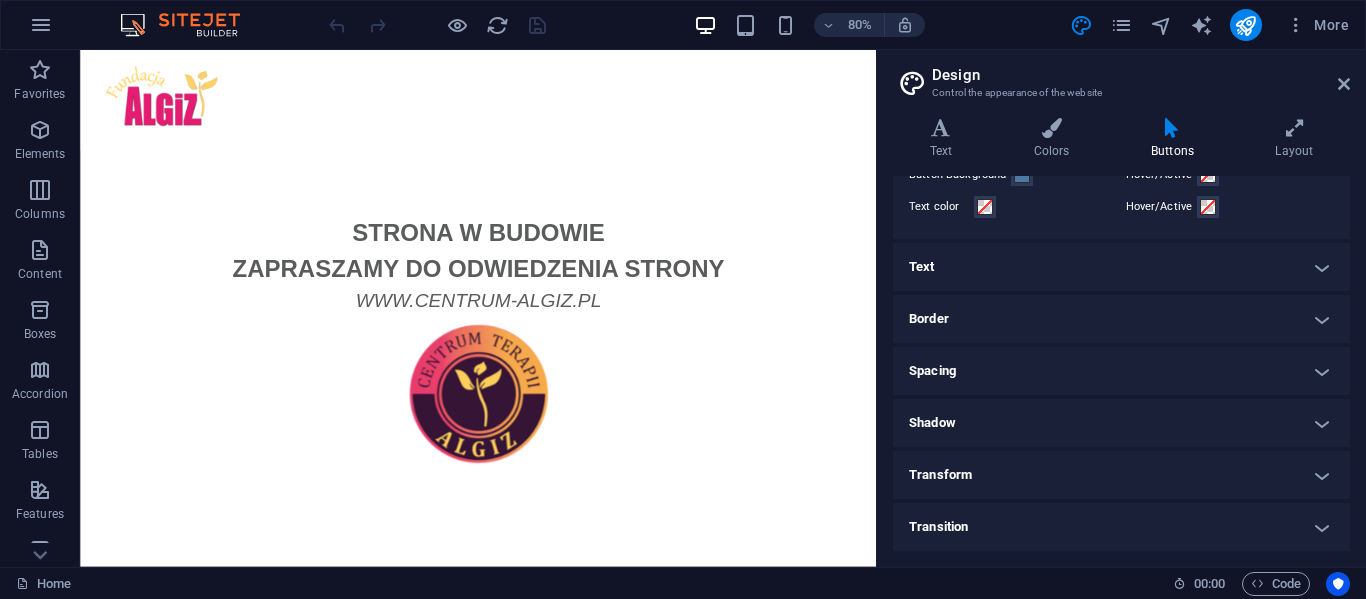 click on "Transition" at bounding box center [1121, 527] 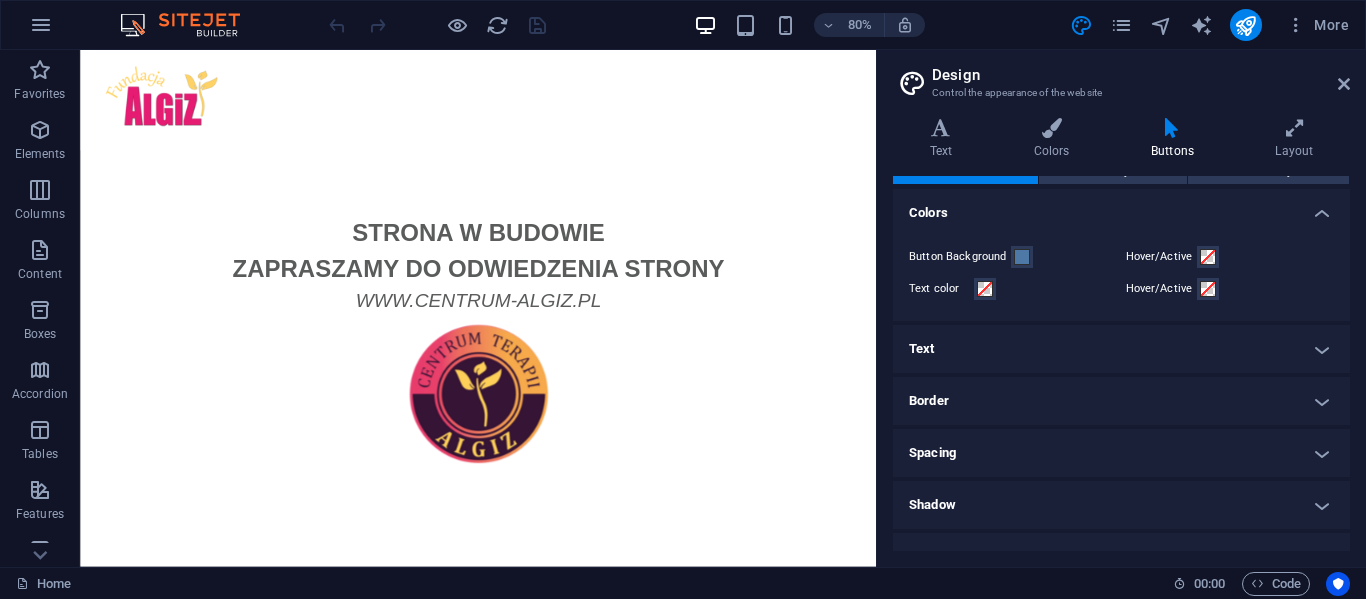 scroll, scrollTop: 0, scrollLeft: 0, axis: both 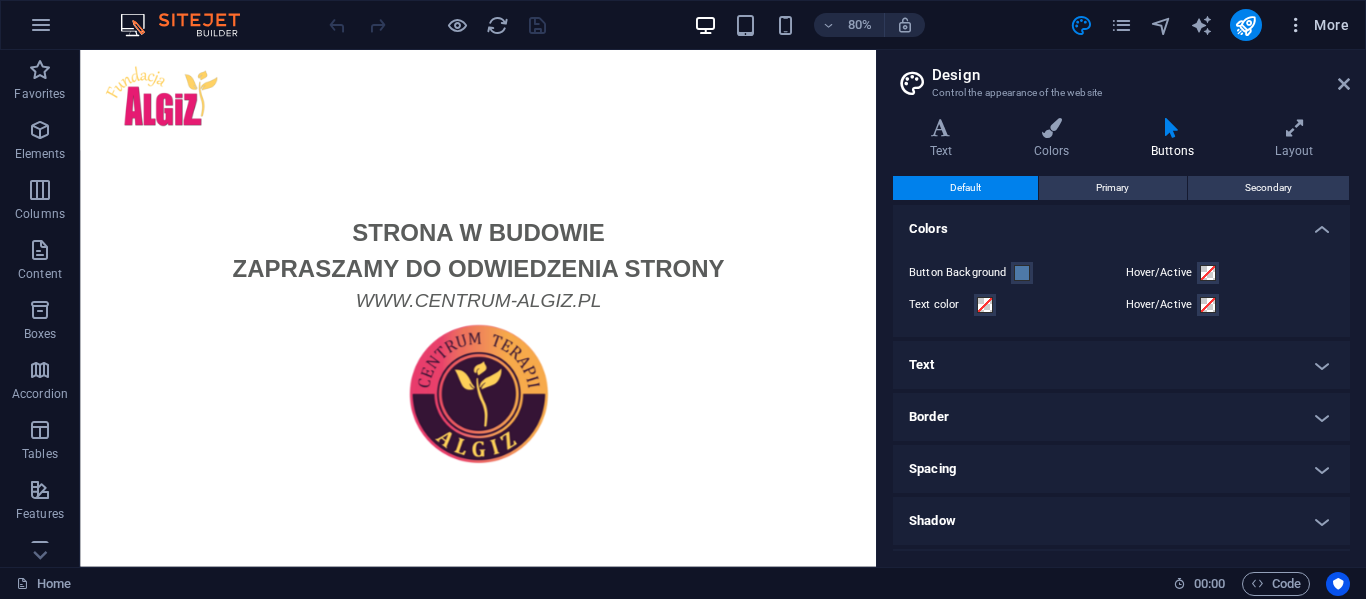 click on "More" at bounding box center (1317, 25) 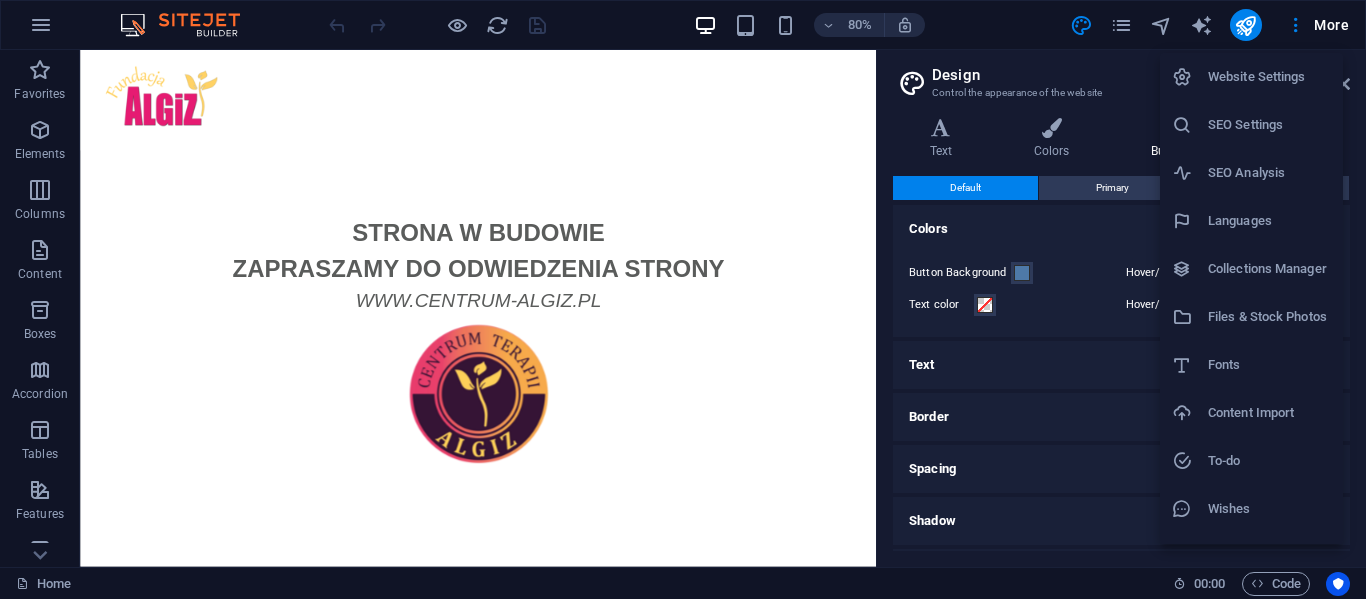 click on "Website Settings" at bounding box center [1269, 77] 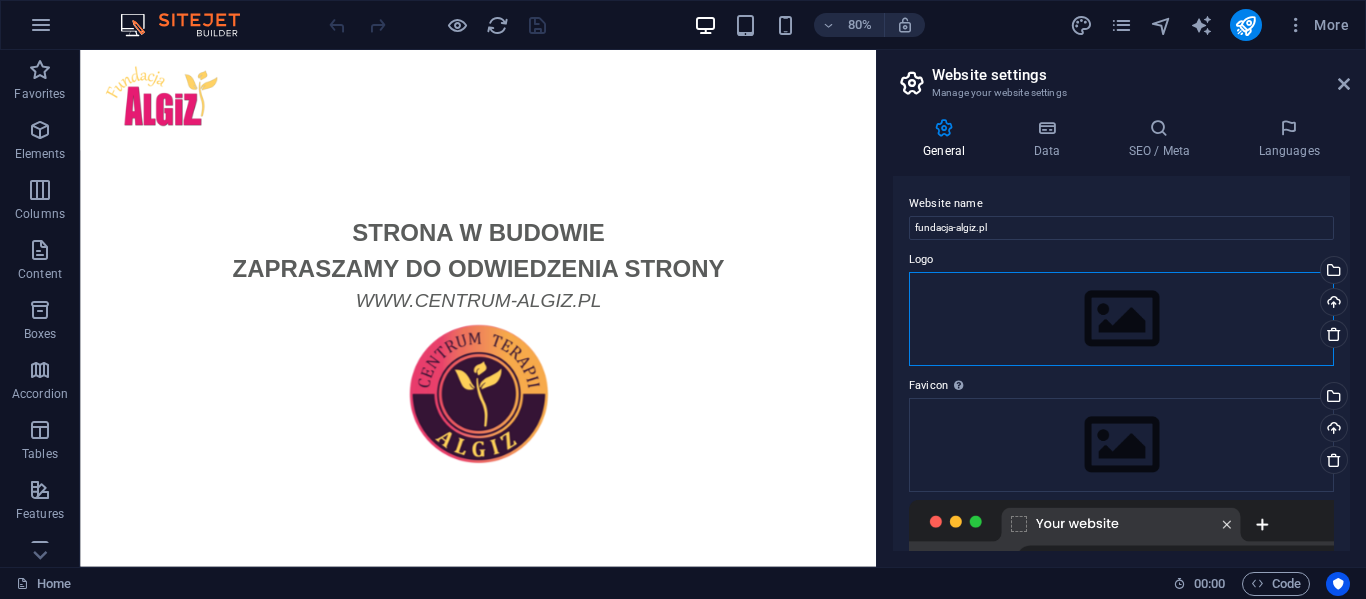 click on "Drag files here, click to choose files or select files from Files or our free stock photos & videos" at bounding box center [1121, 319] 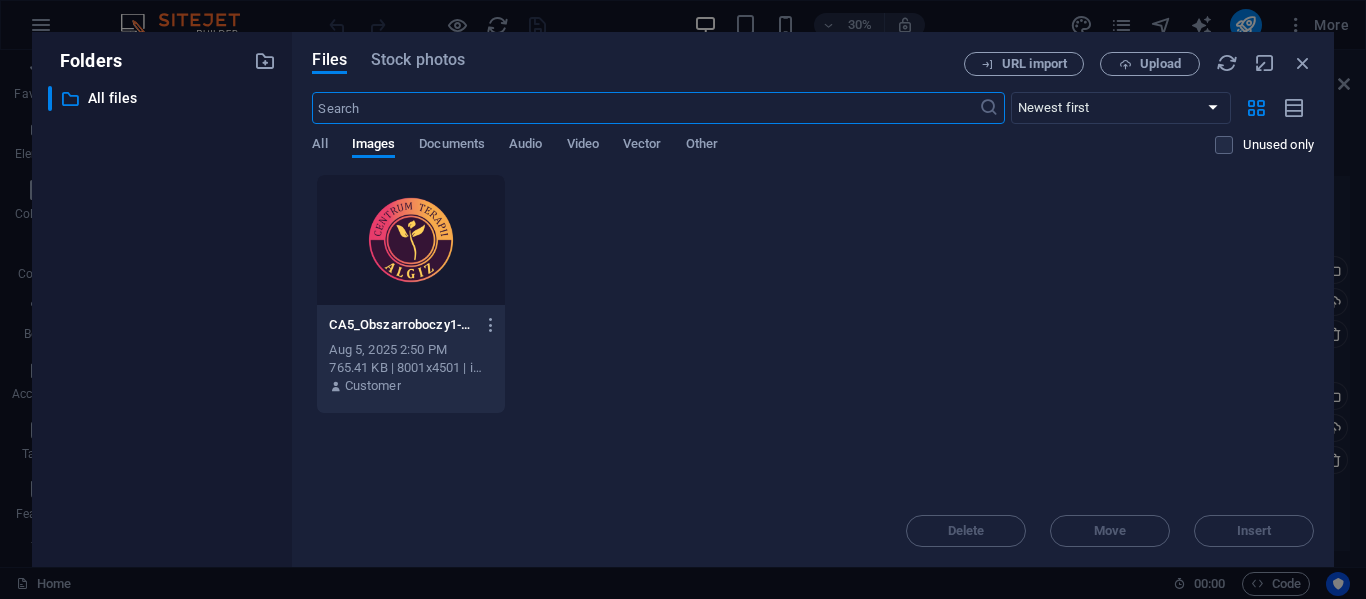 click at bounding box center (410, 240) 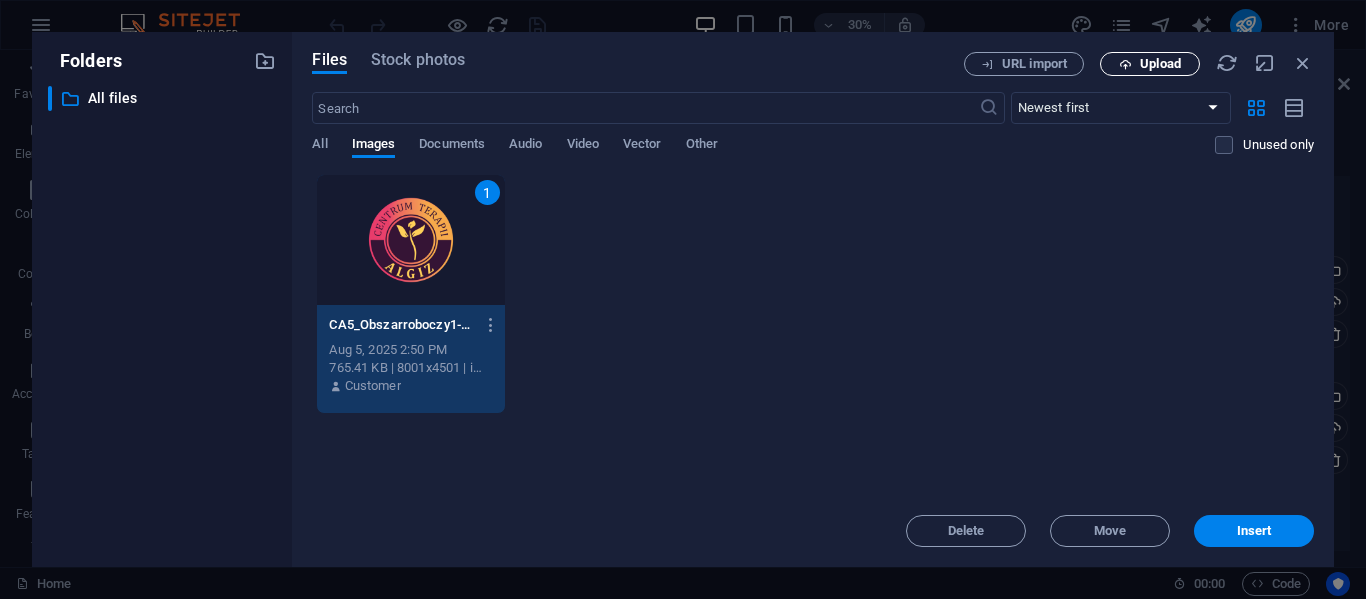 click on "Upload" at bounding box center [1160, 64] 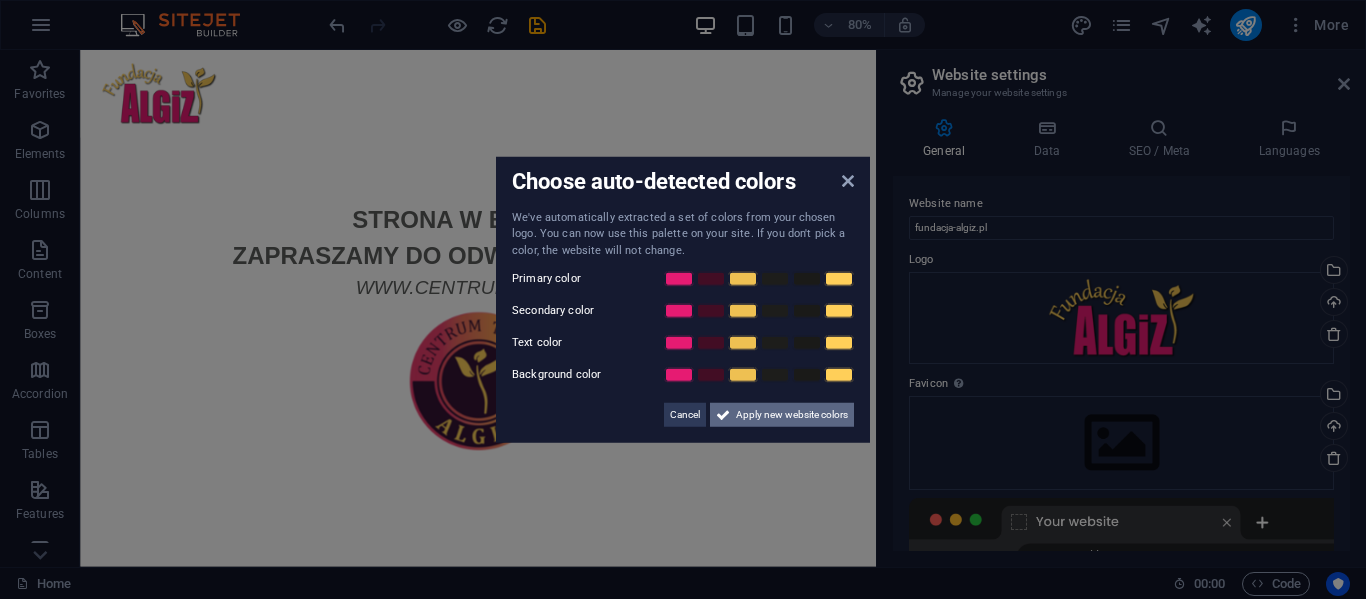 click on "Apply new website colors" at bounding box center (792, 415) 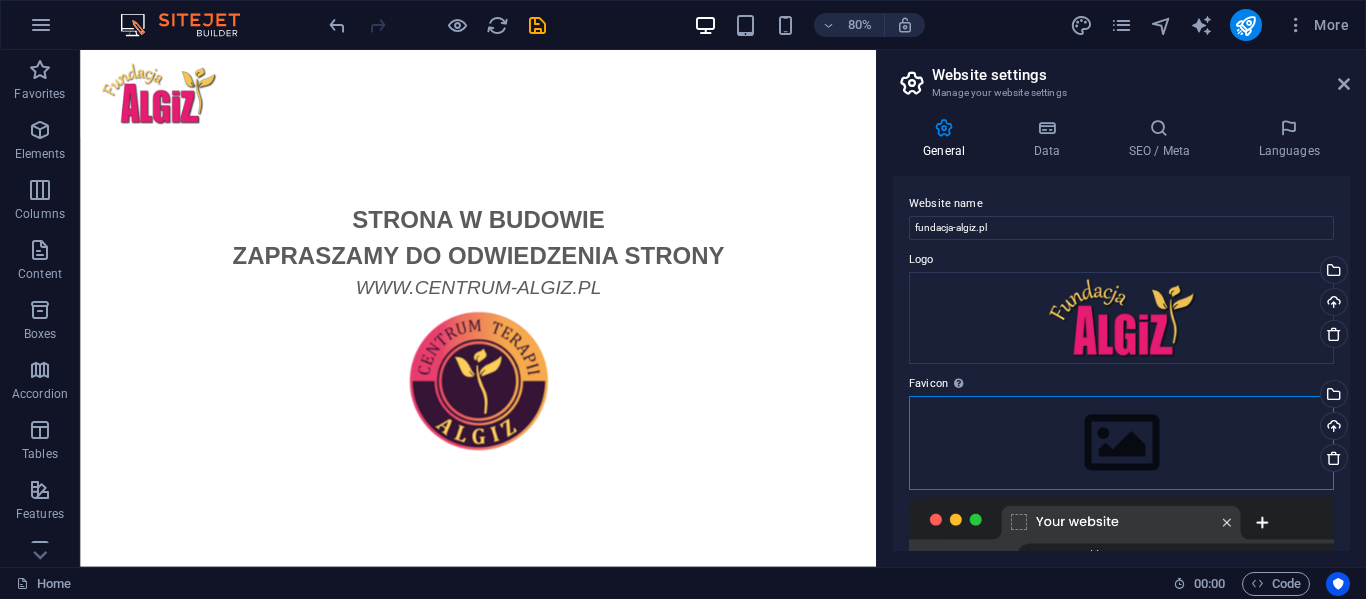 click on "Drag files here, click to choose files or select files from Files or our free stock photos & videos" at bounding box center [1121, 443] 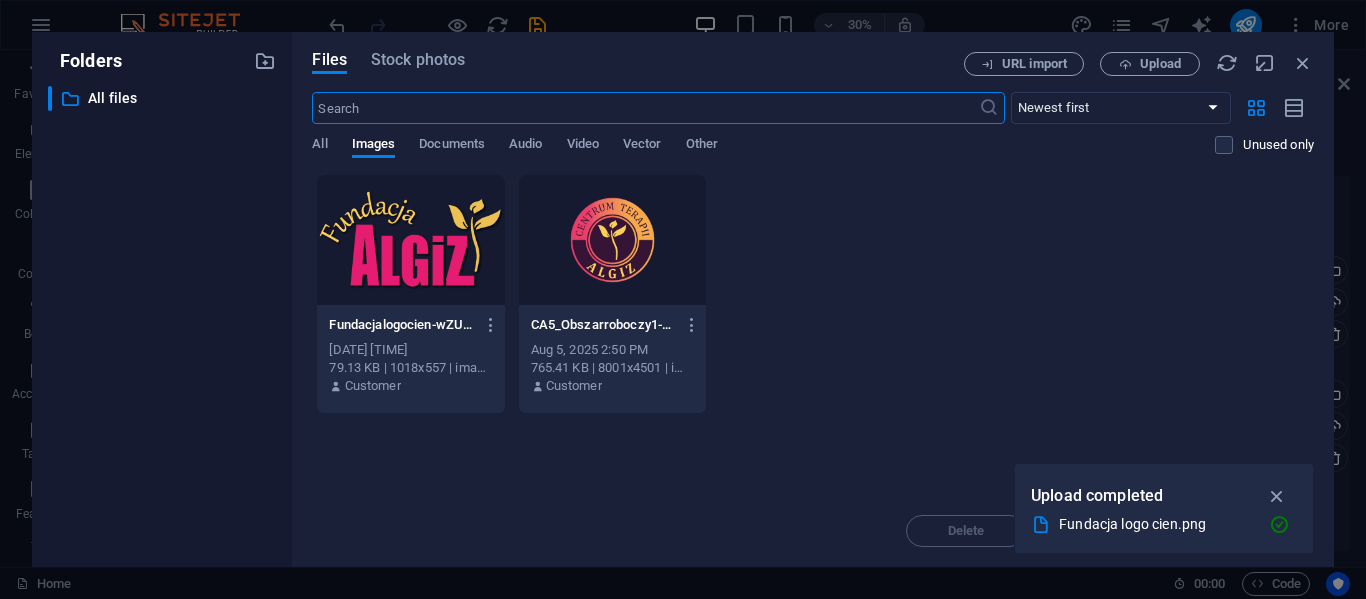 click at bounding box center (410, 240) 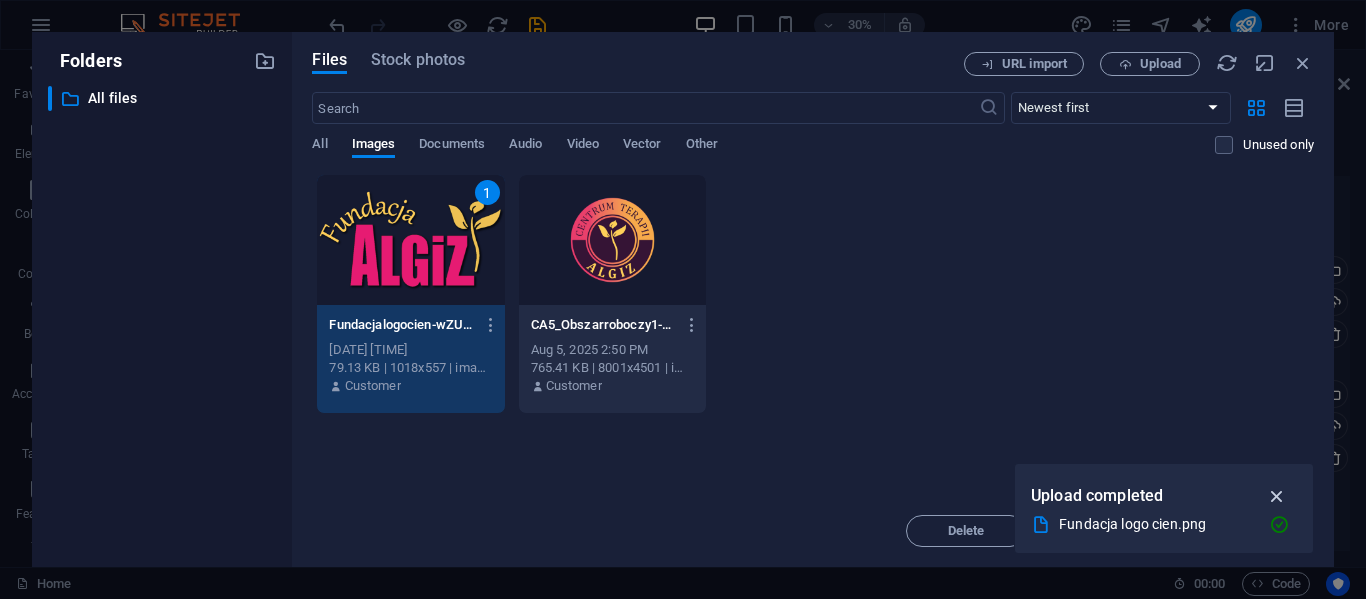 click at bounding box center (1277, 496) 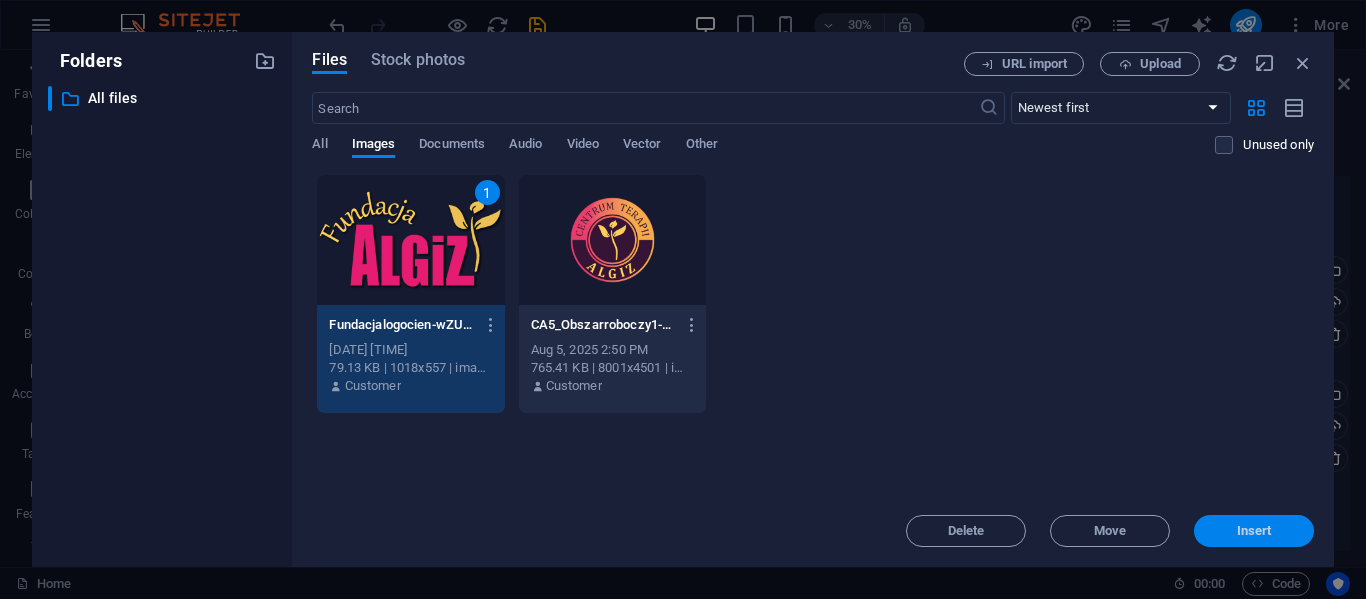 click on "Insert" at bounding box center (1254, 531) 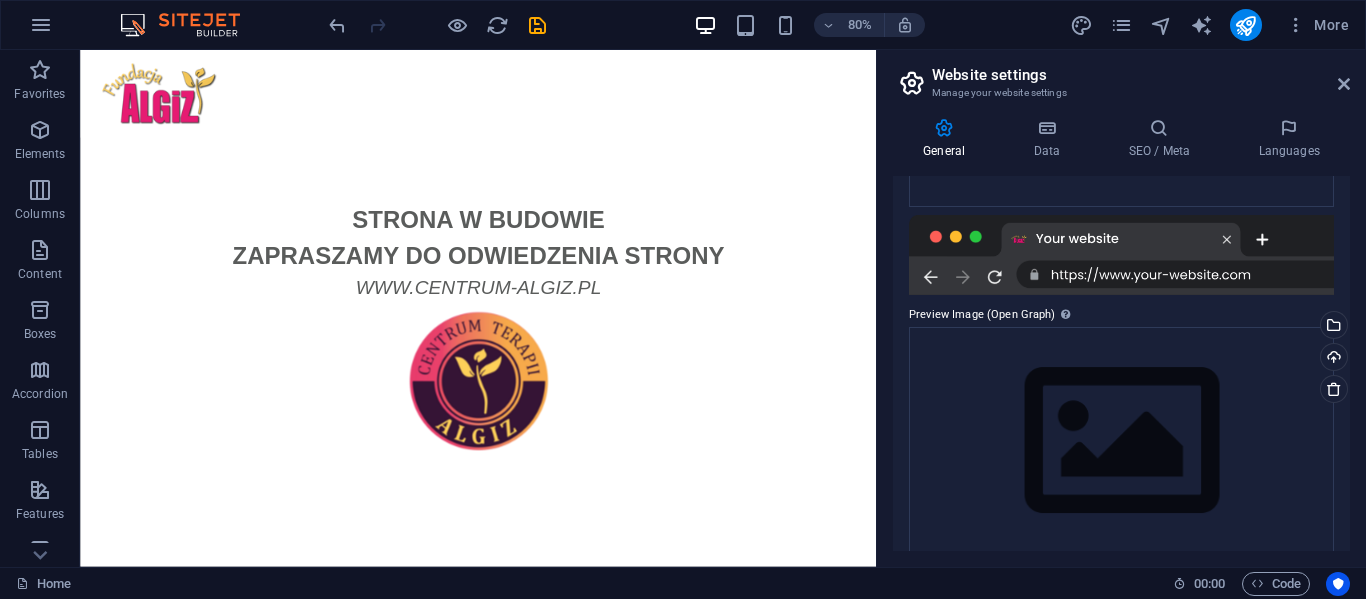 scroll, scrollTop: 370, scrollLeft: 0, axis: vertical 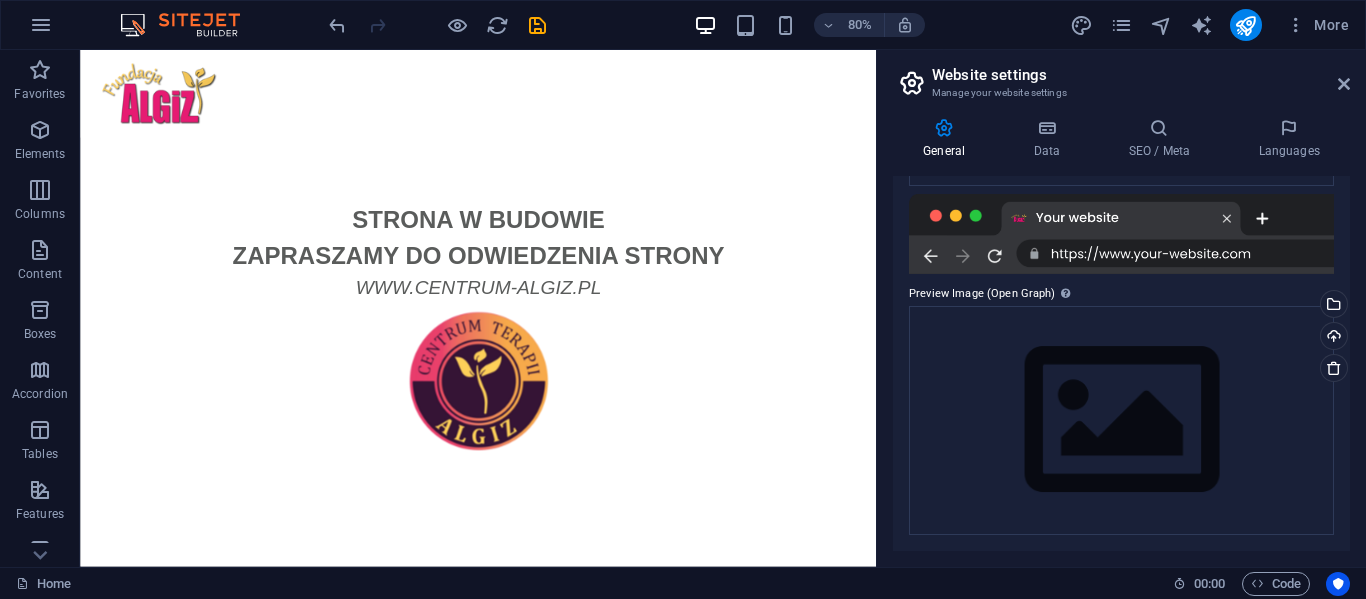 drag, startPoint x: 905, startPoint y: 292, endPoint x: 1026, endPoint y: 295, distance: 121.037186 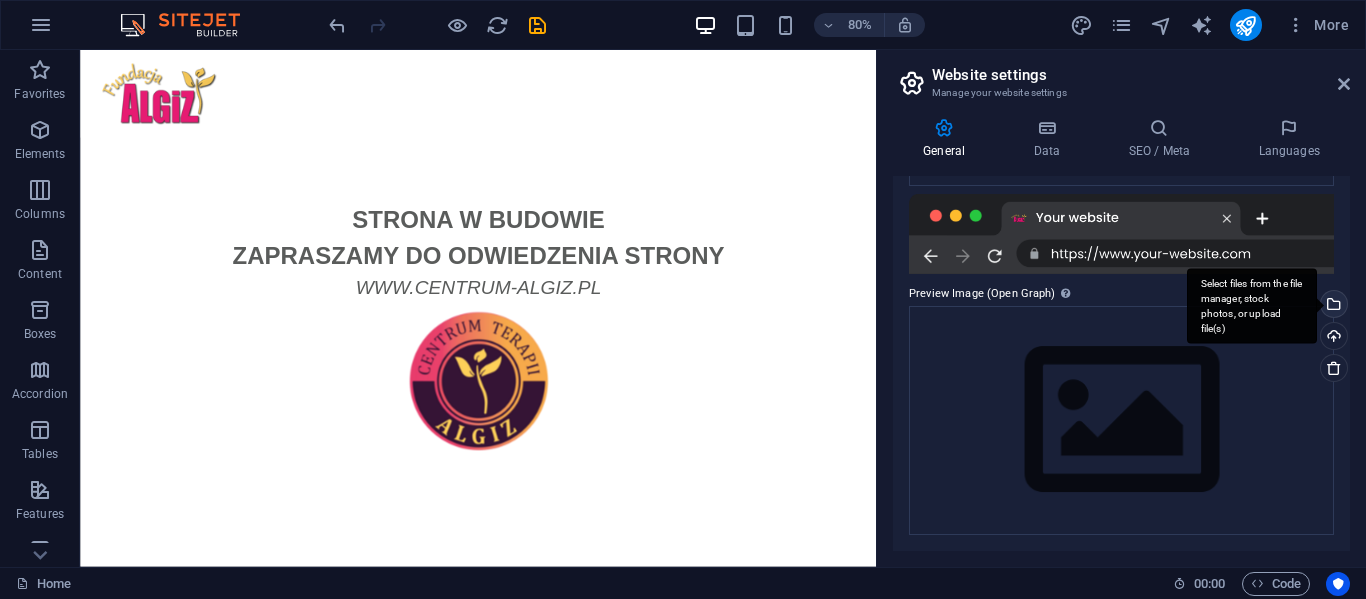 click on "Select files from the file manager, stock photos, or upload file(s)" at bounding box center [1332, 306] 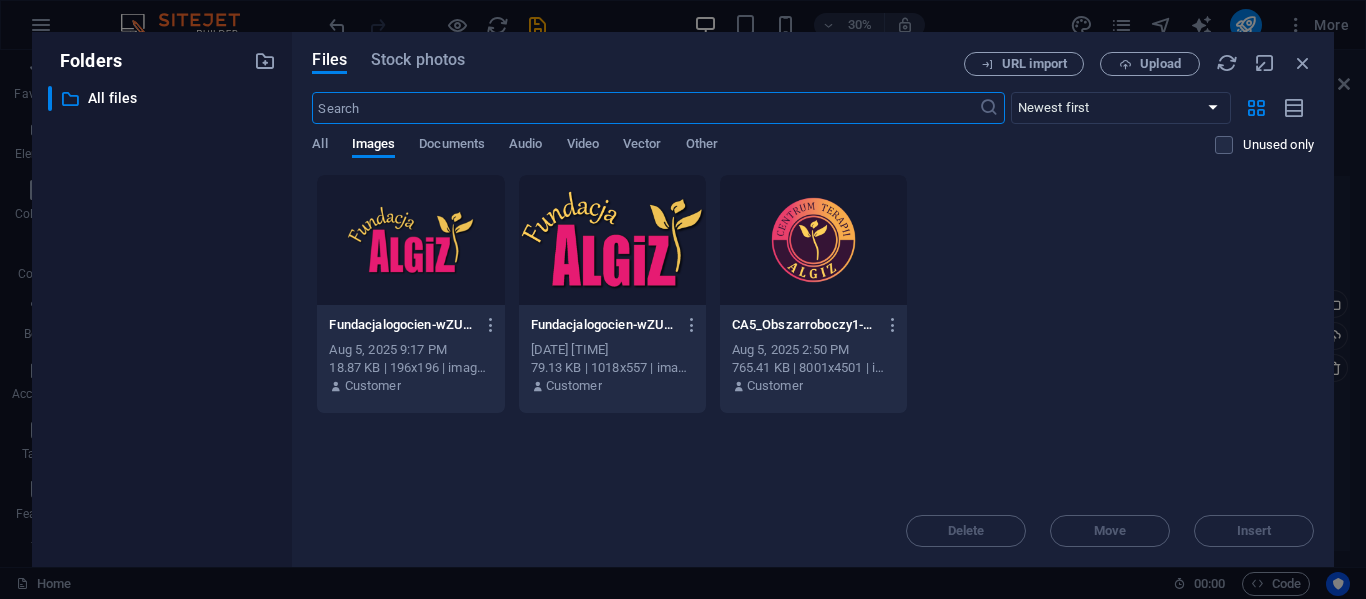 click at bounding box center (612, 240) 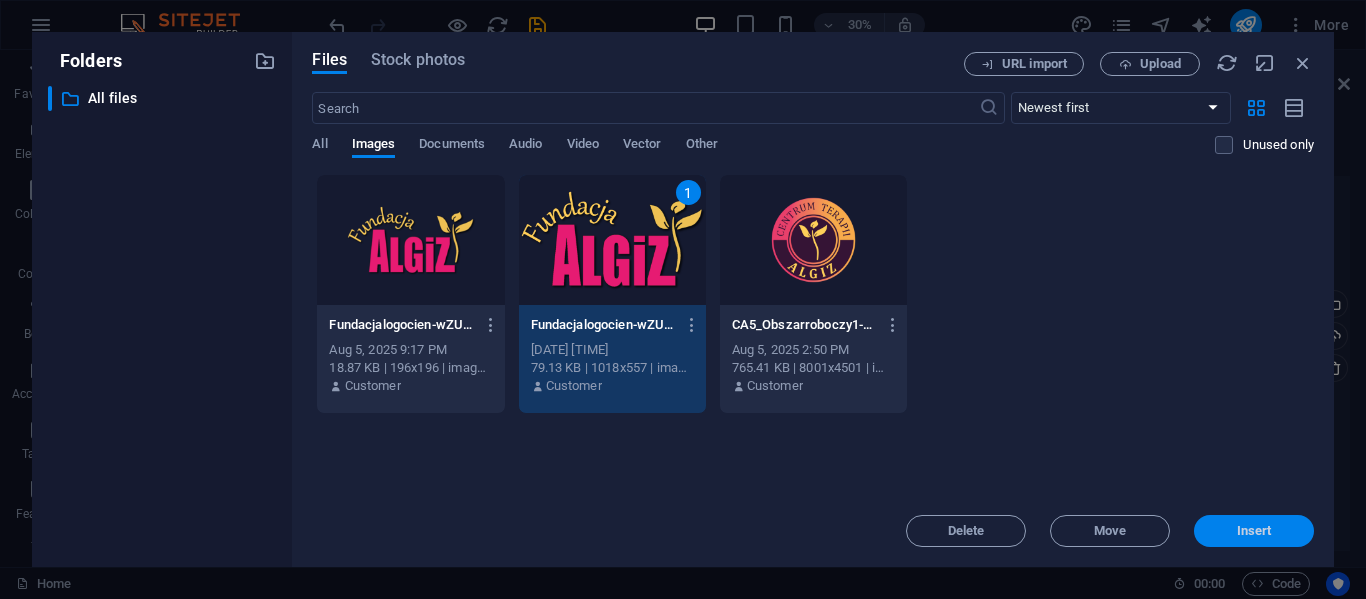 click on "Insert" at bounding box center (1254, 531) 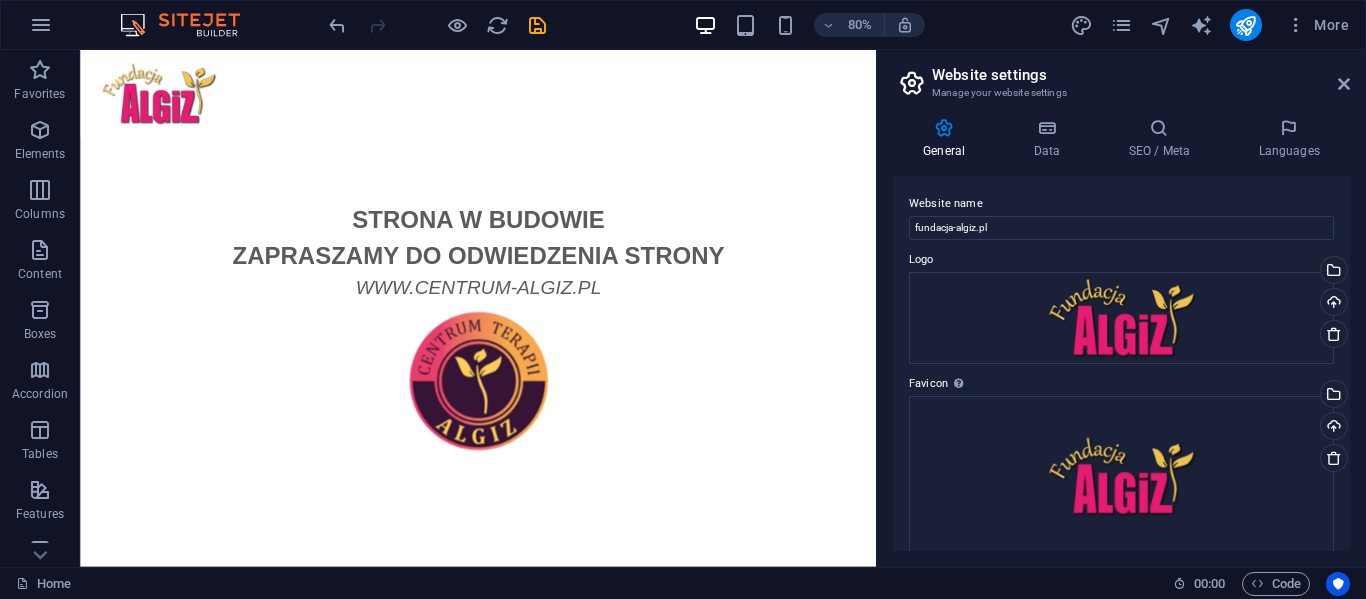 scroll, scrollTop: 0, scrollLeft: 0, axis: both 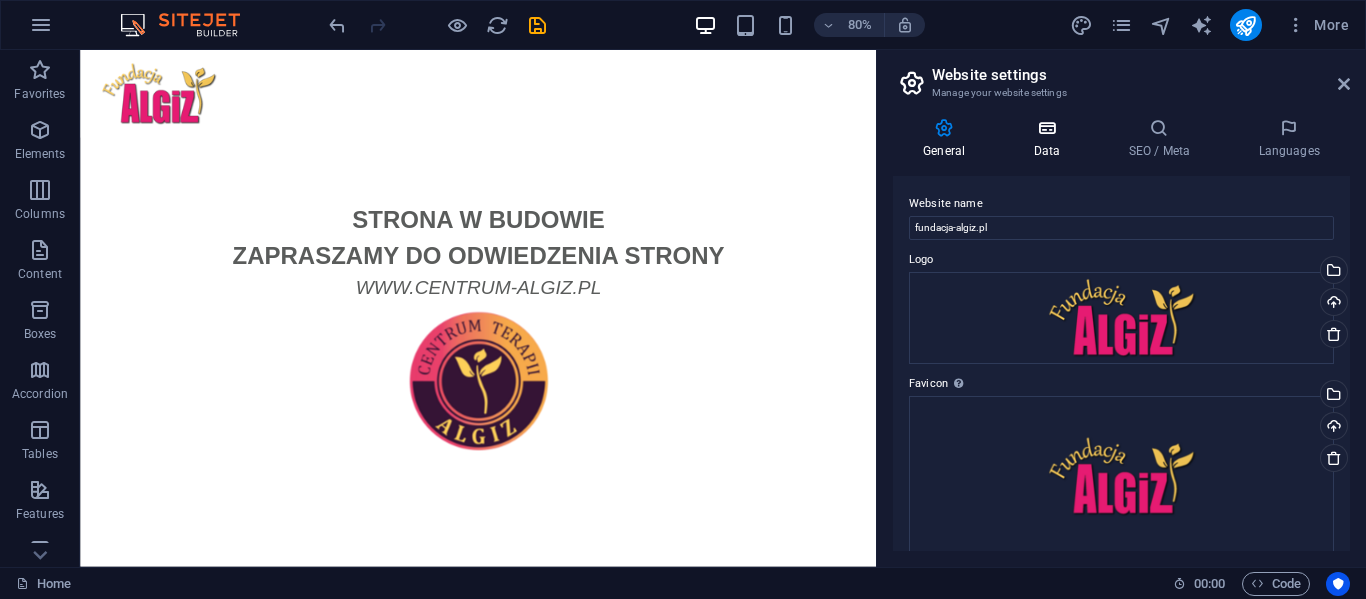 click at bounding box center (1046, 128) 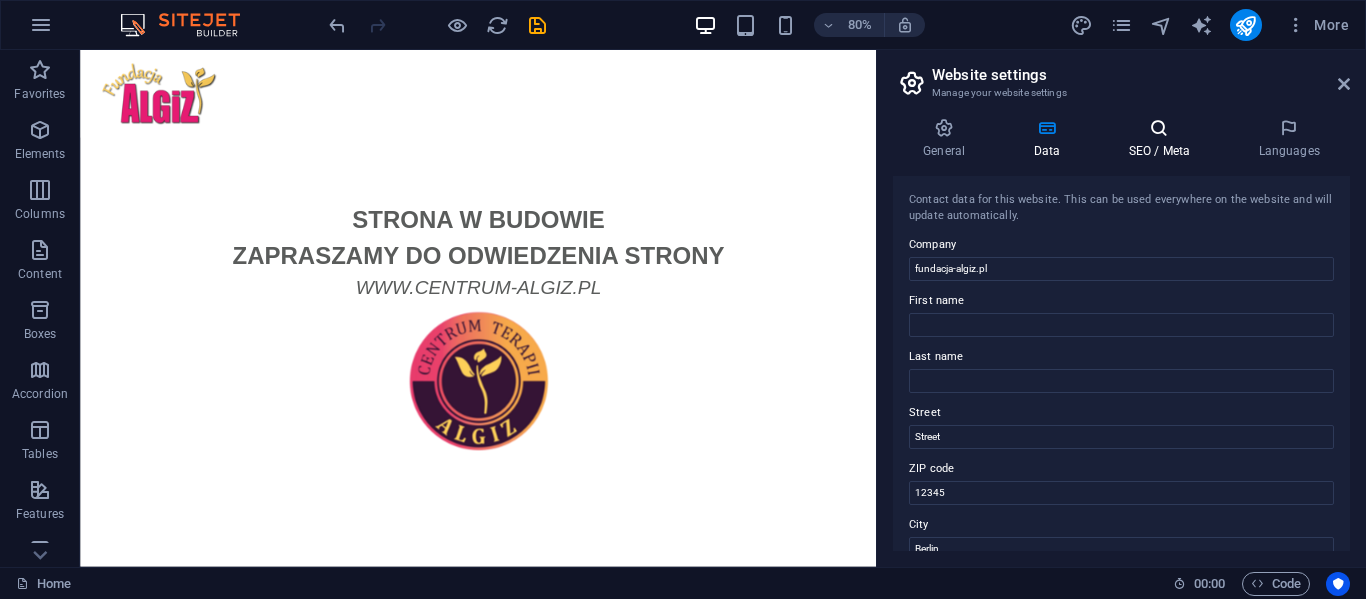 click at bounding box center (1159, 128) 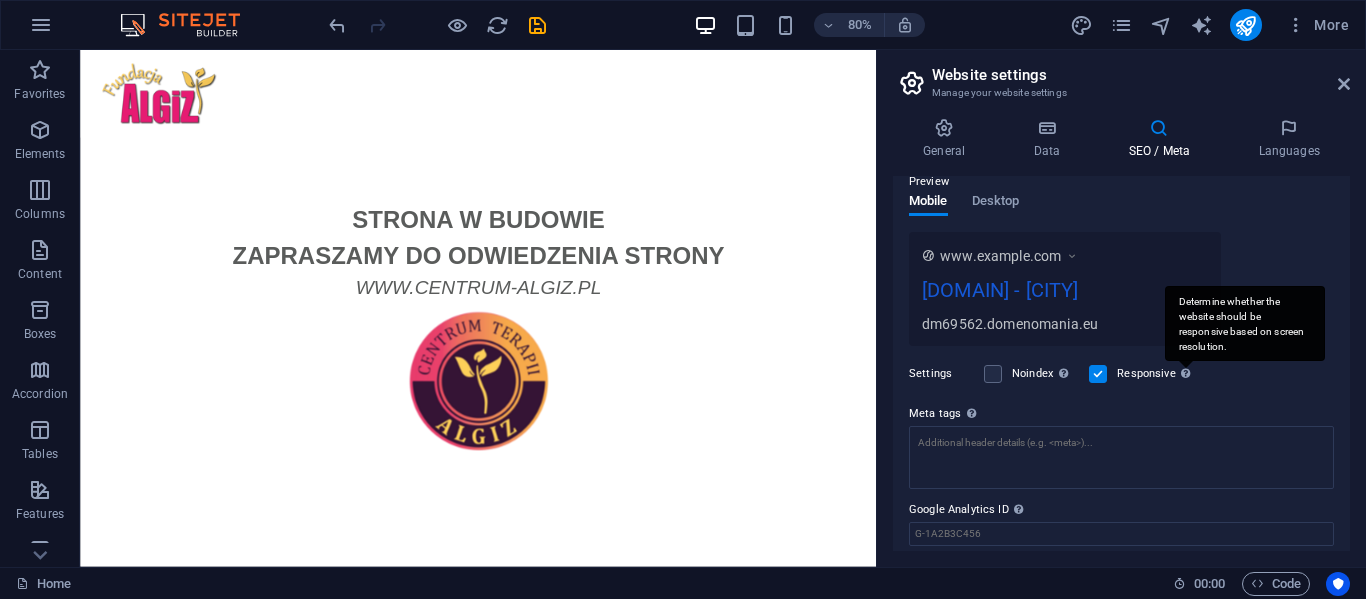 scroll, scrollTop: 293, scrollLeft: 0, axis: vertical 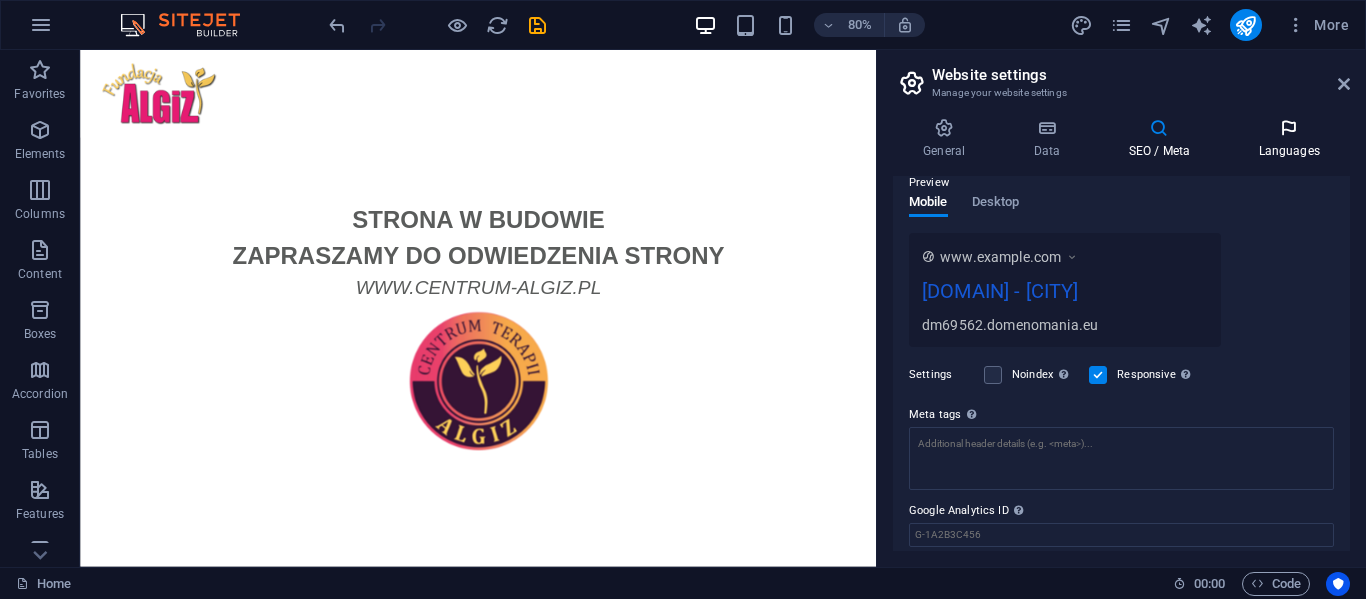 click at bounding box center [1289, 128] 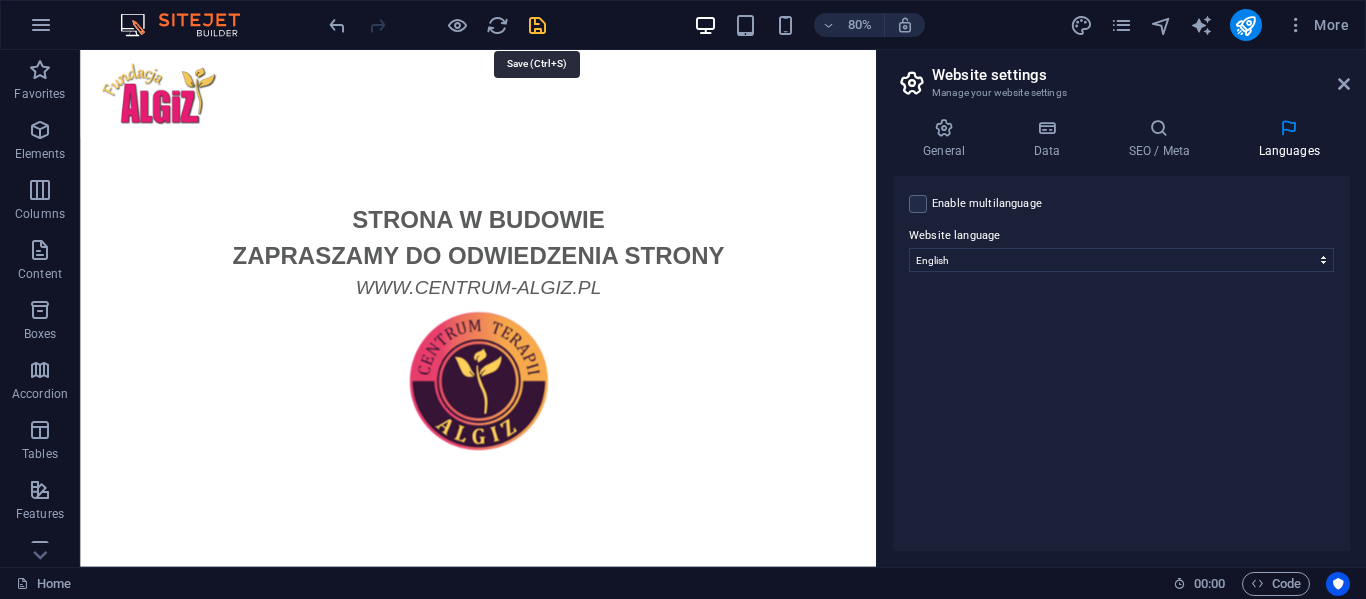 click at bounding box center [537, 25] 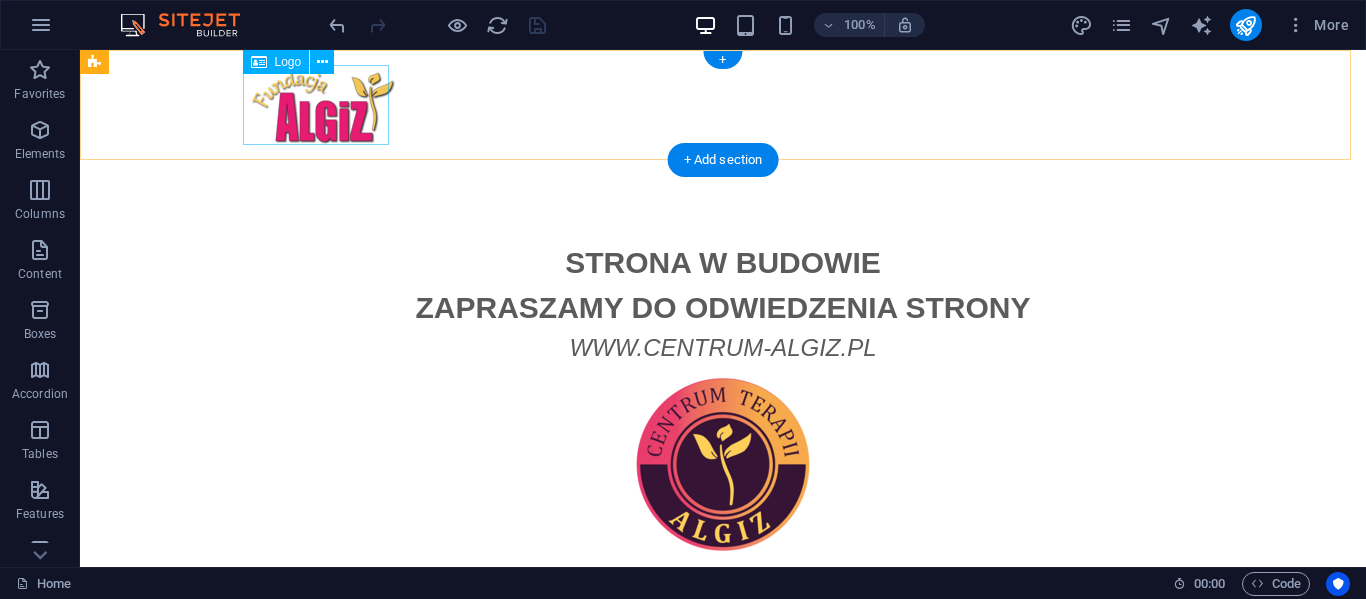 click at bounding box center (723, 105) 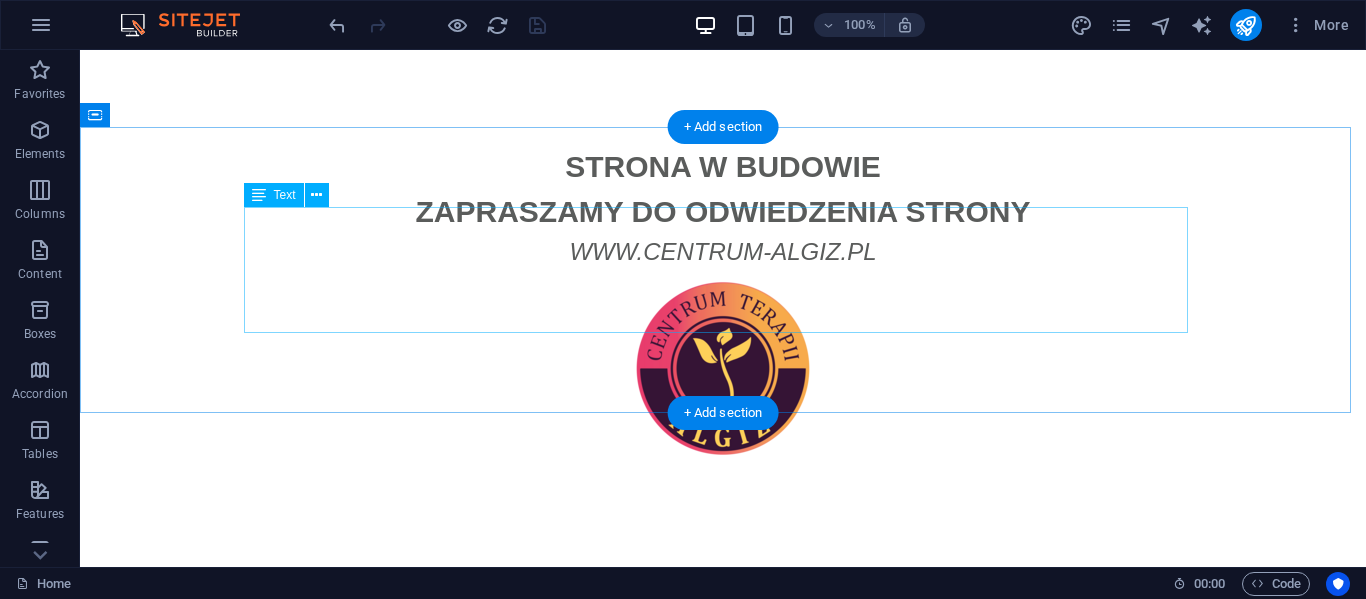 scroll, scrollTop: 32, scrollLeft: 0, axis: vertical 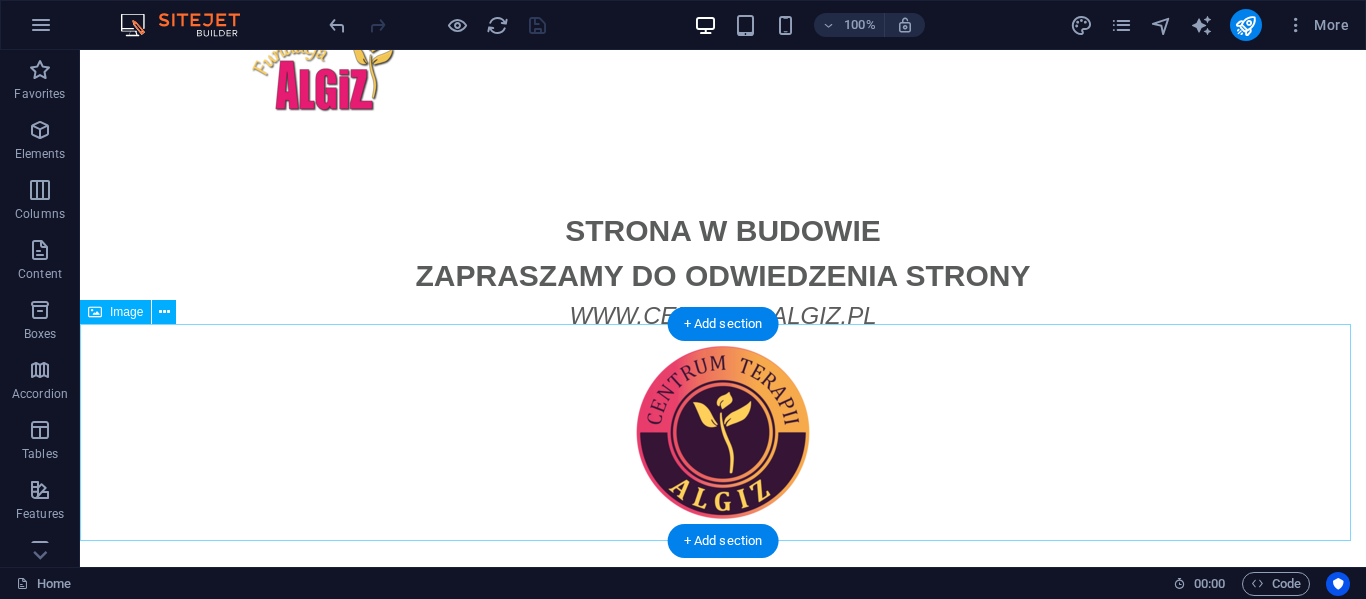 click at bounding box center (723, 432) 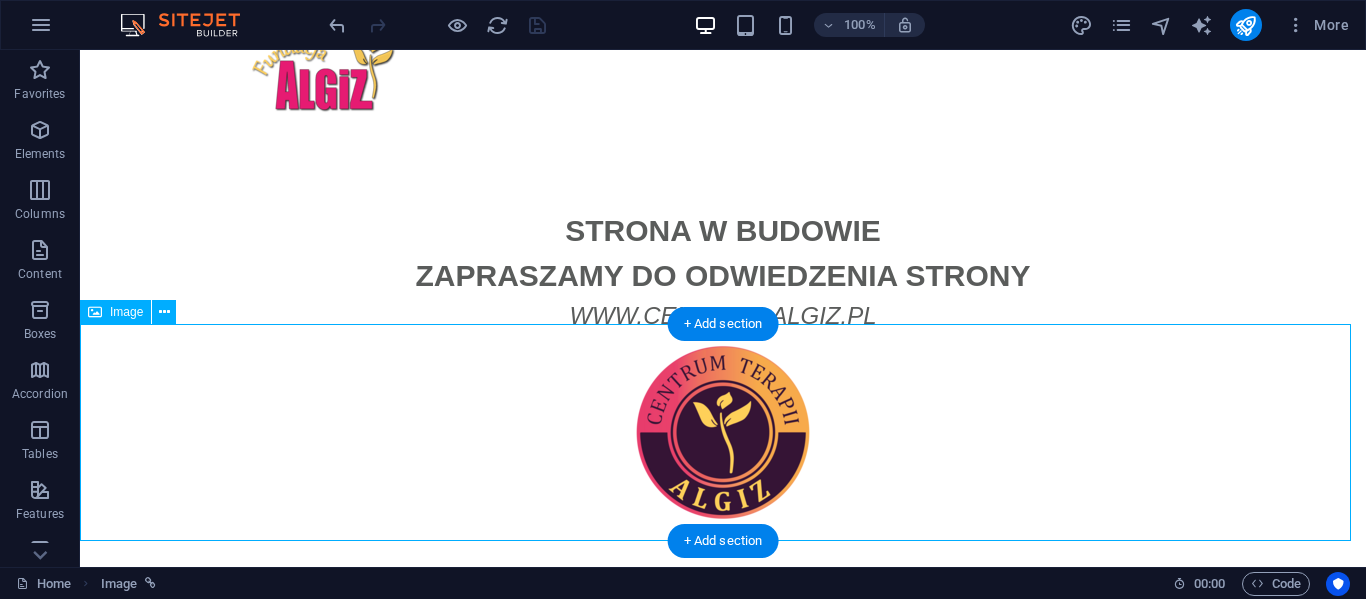 click at bounding box center [723, 432] 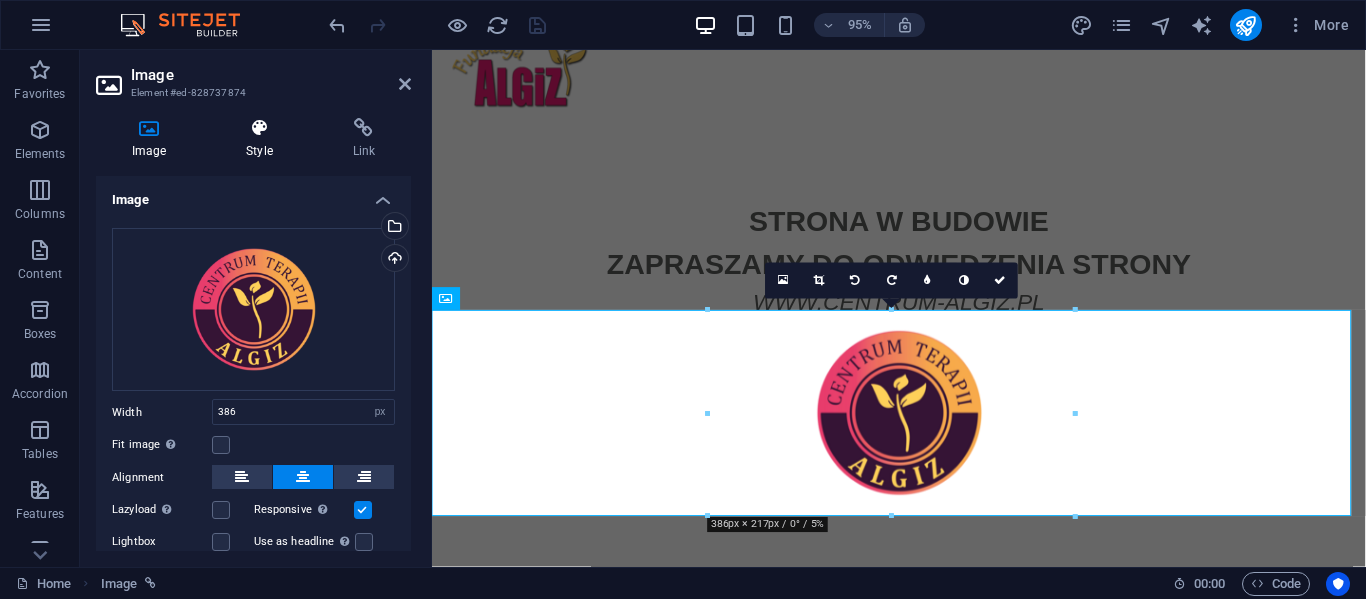 click on "Style" at bounding box center (263, 139) 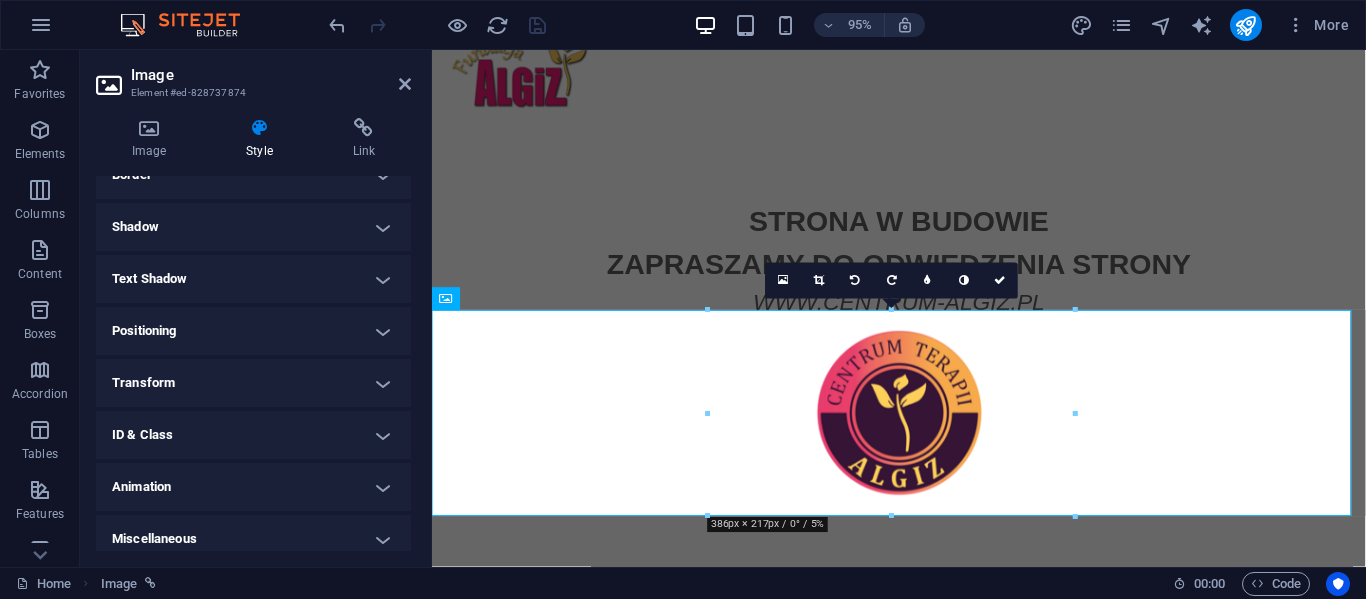 scroll, scrollTop: 256, scrollLeft: 0, axis: vertical 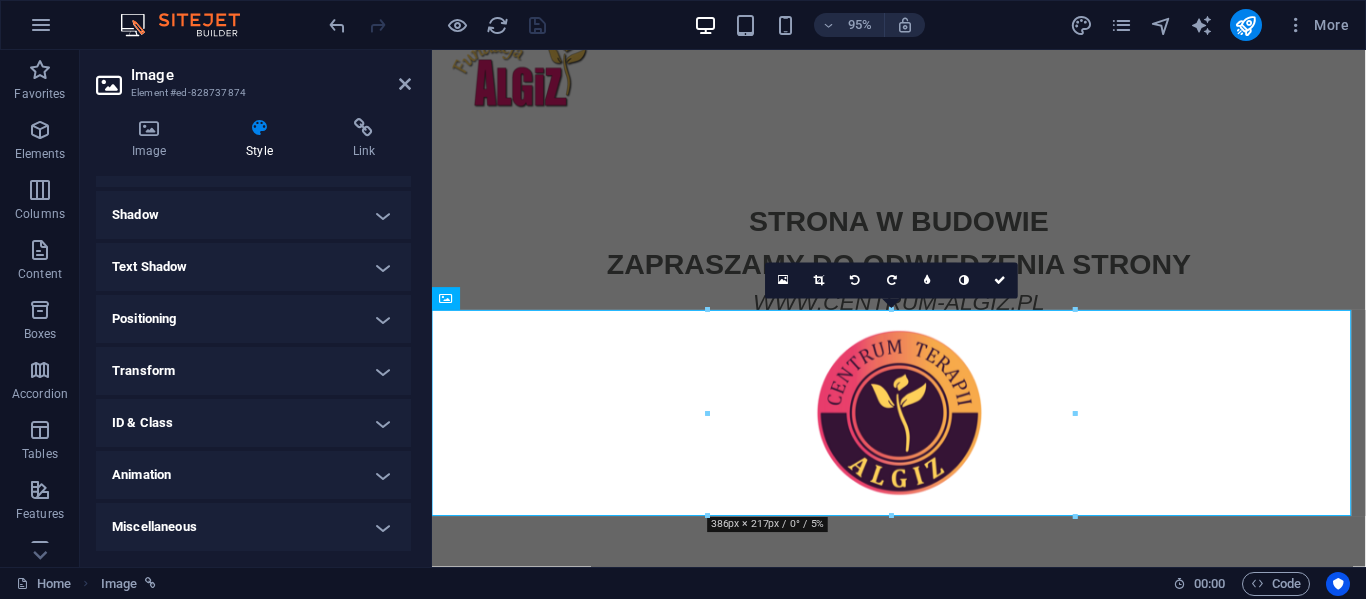 click on "Transform" at bounding box center (253, 371) 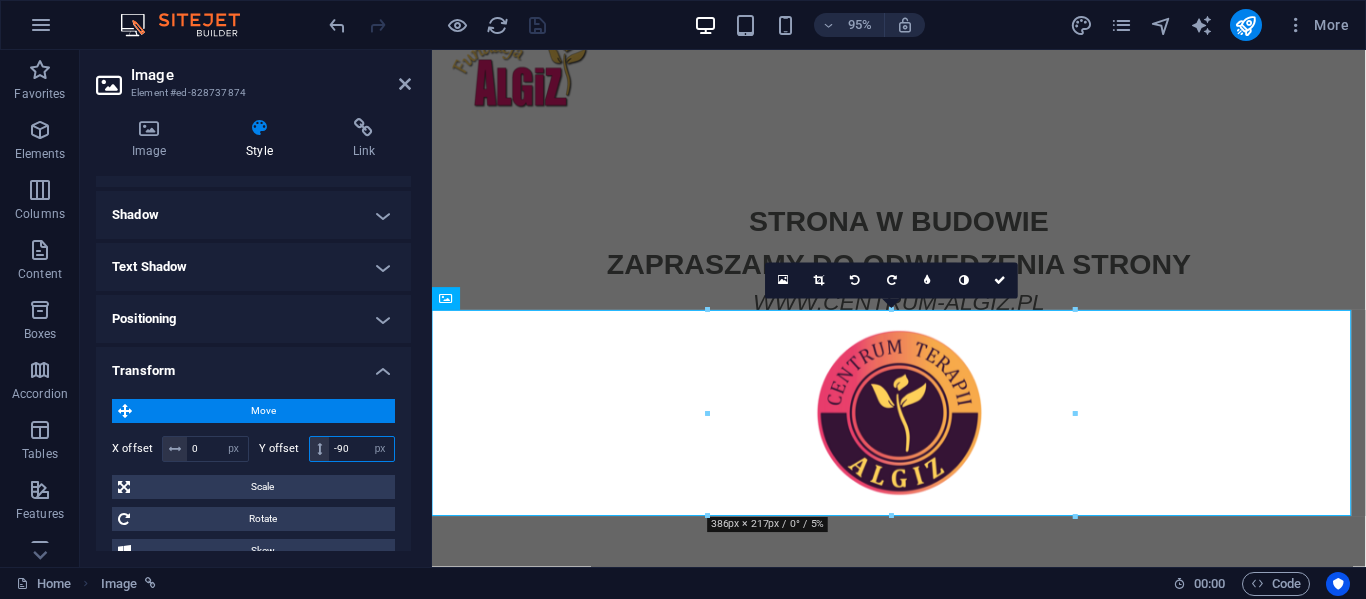 drag, startPoint x: 344, startPoint y: 452, endPoint x: 335, endPoint y: 463, distance: 14.21267 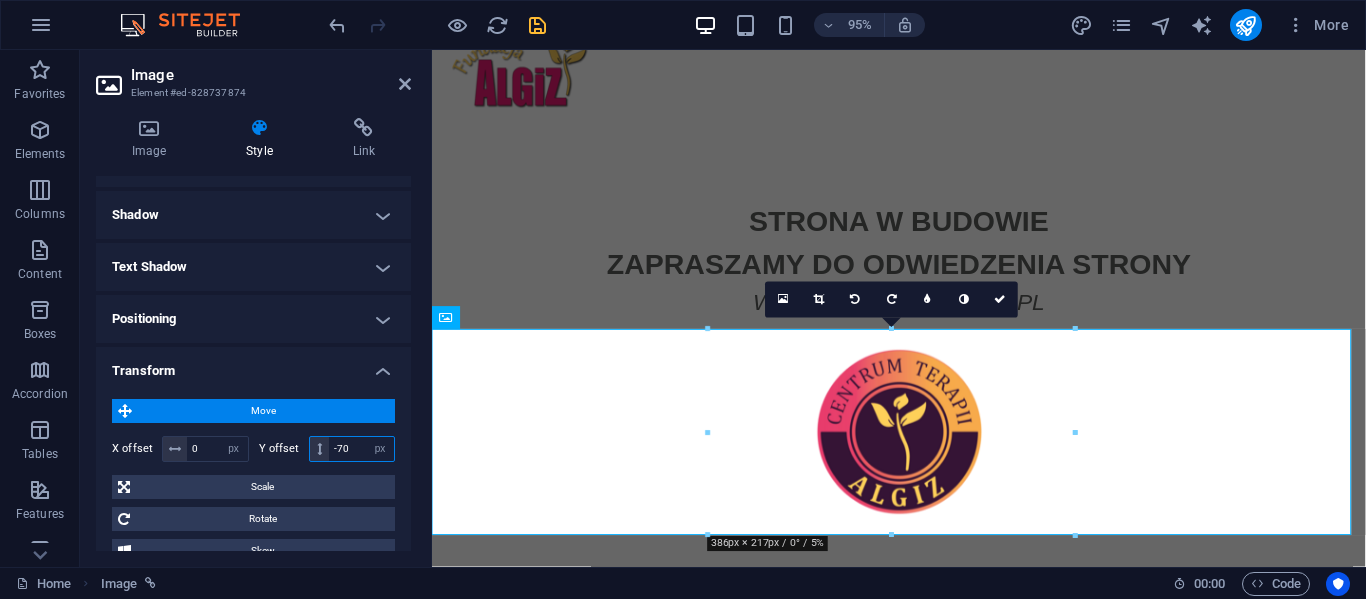 type on "-70" 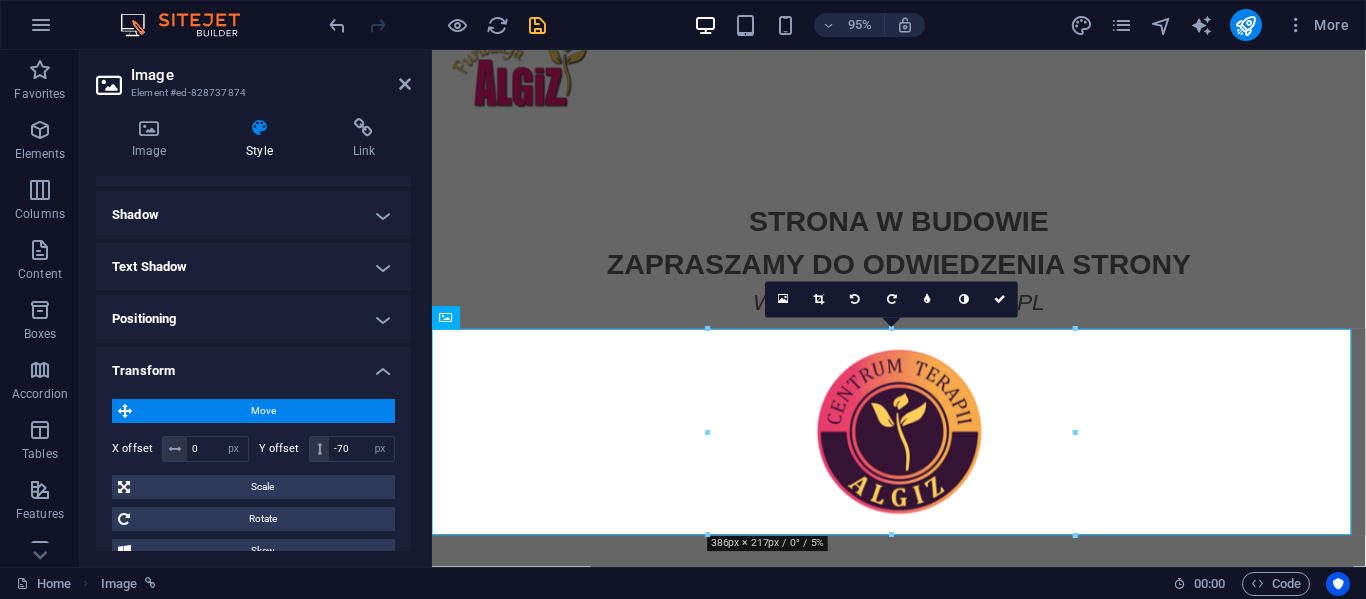 click at bounding box center [537, 25] 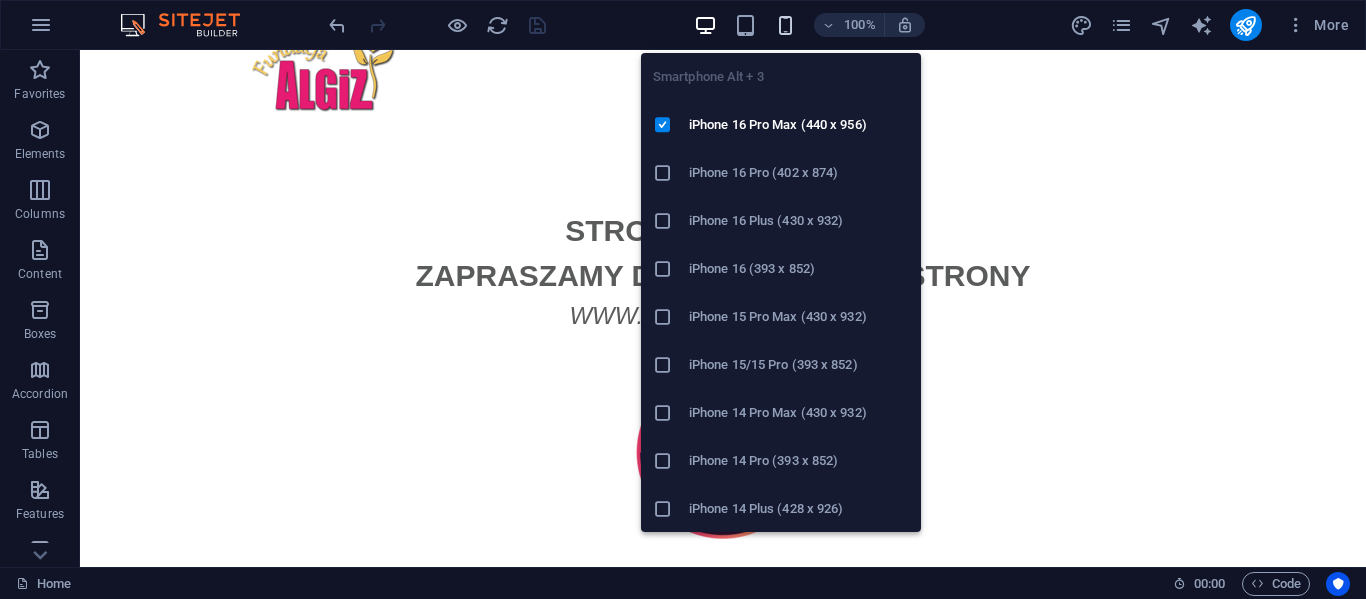 click at bounding box center [785, 25] 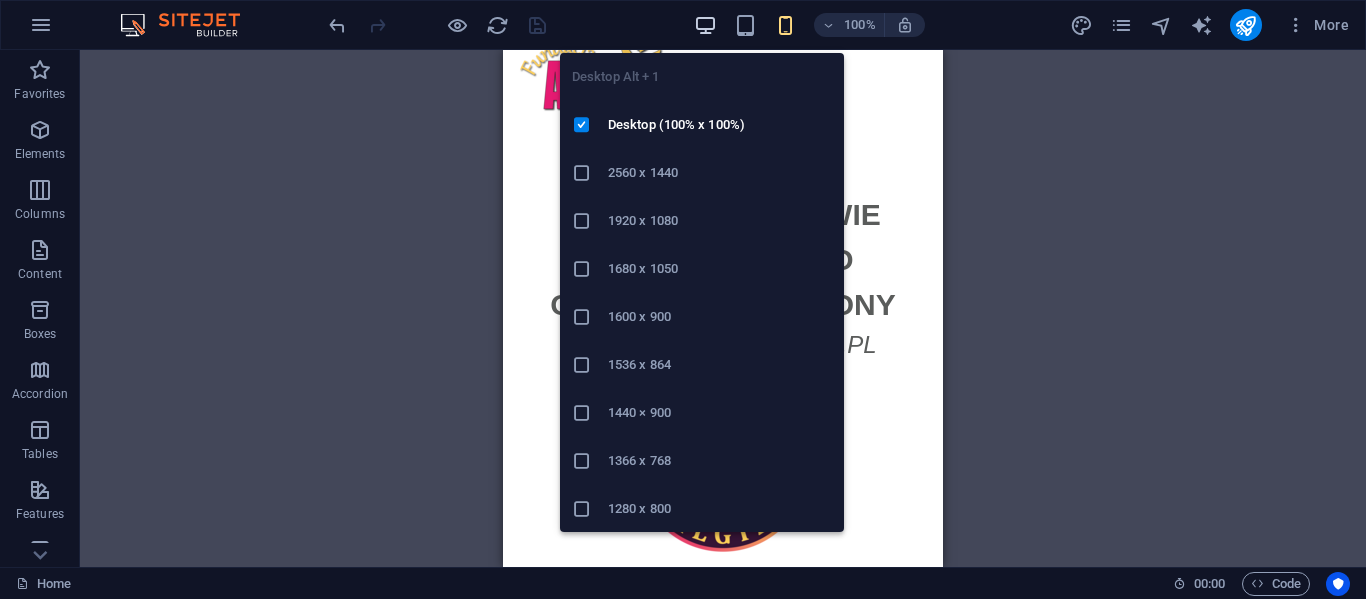 click at bounding box center [705, 25] 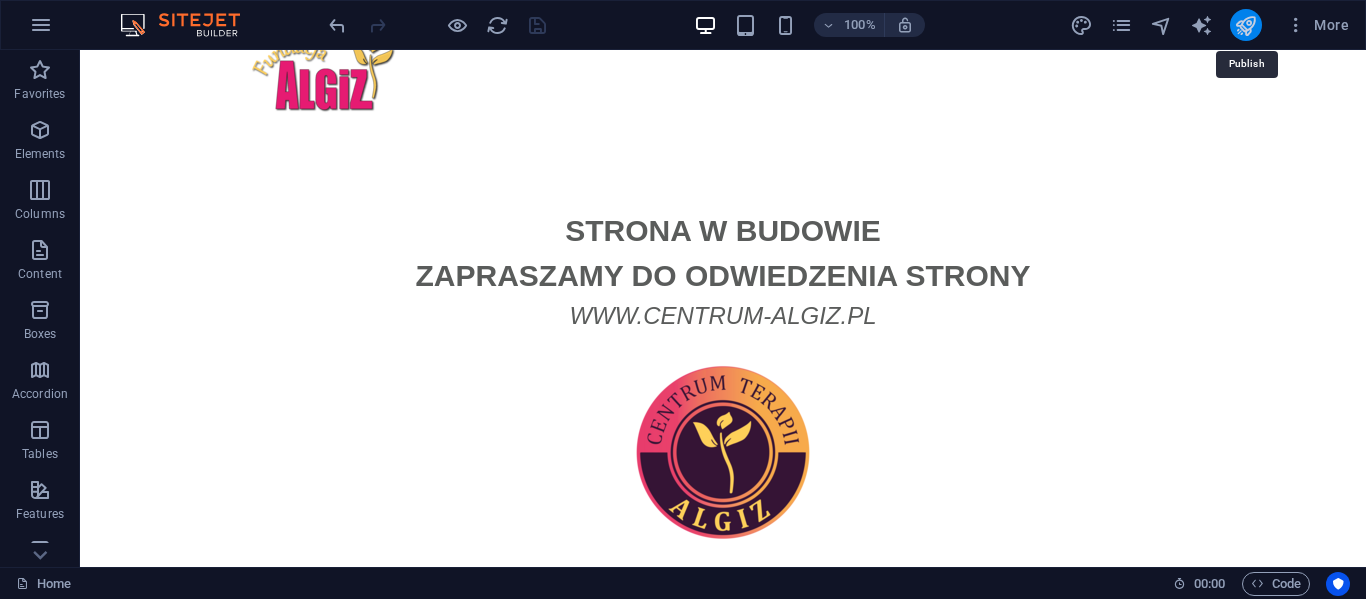 click at bounding box center [1245, 25] 